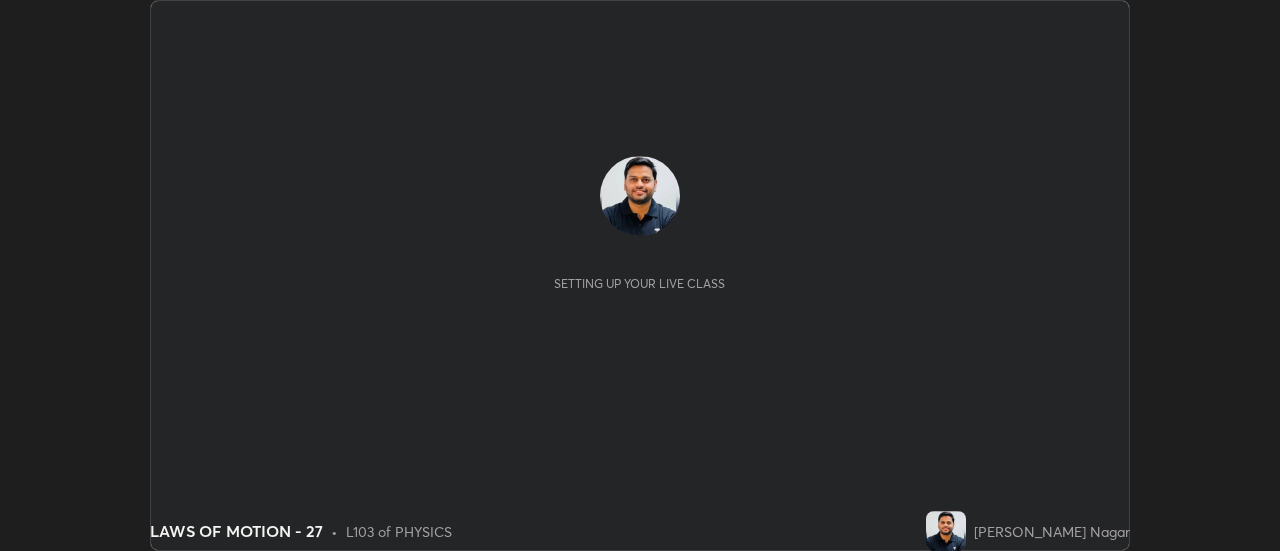 scroll, scrollTop: 0, scrollLeft: 0, axis: both 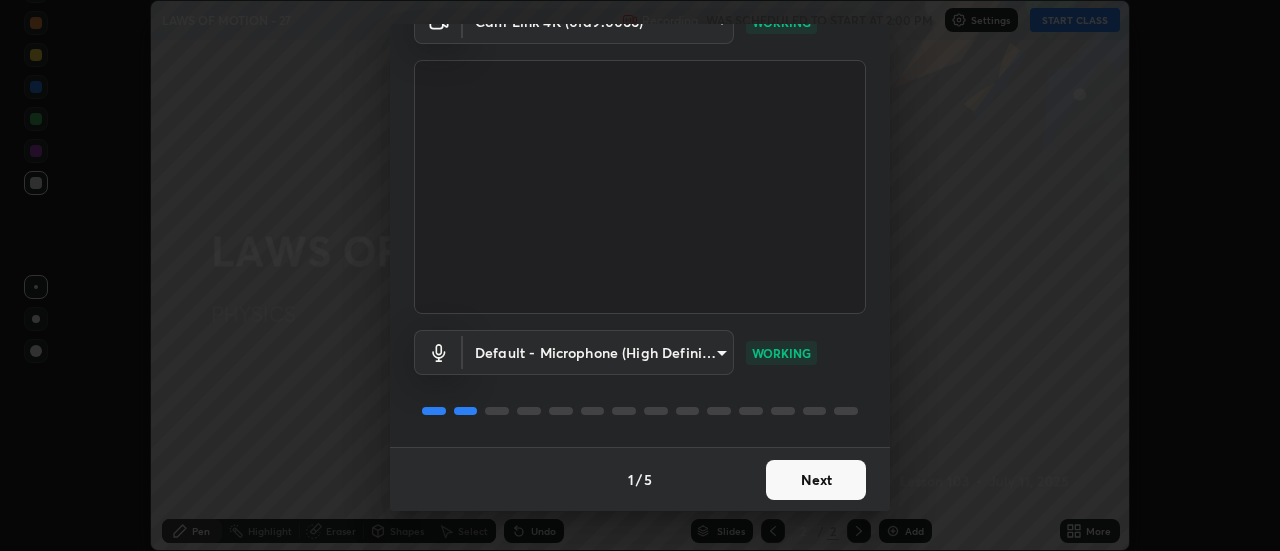click on "Next" at bounding box center (816, 480) 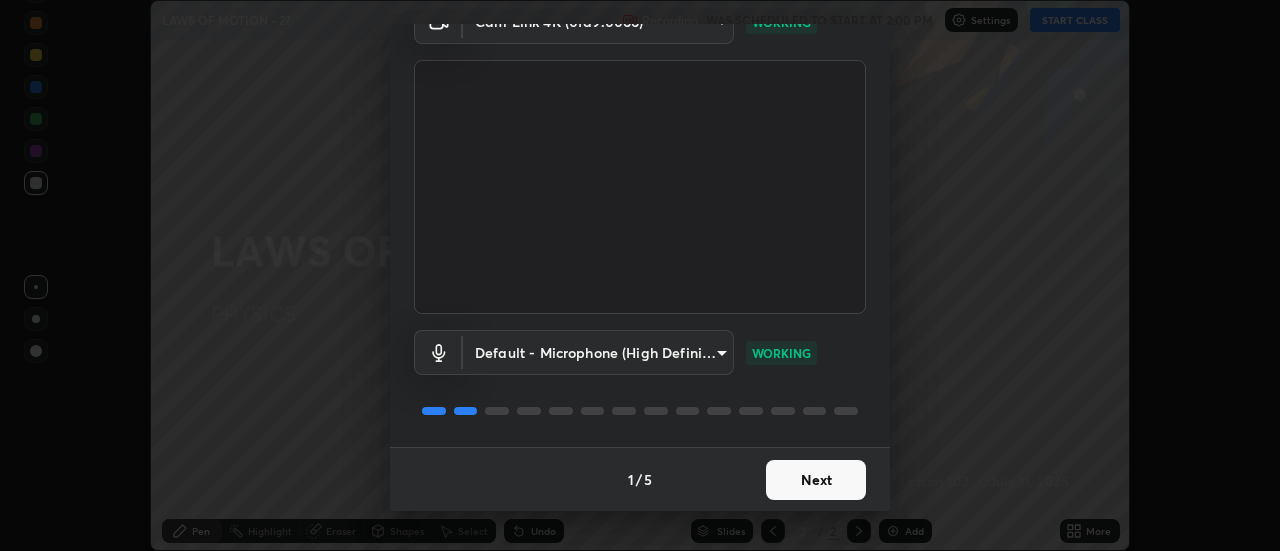 scroll, scrollTop: 0, scrollLeft: 0, axis: both 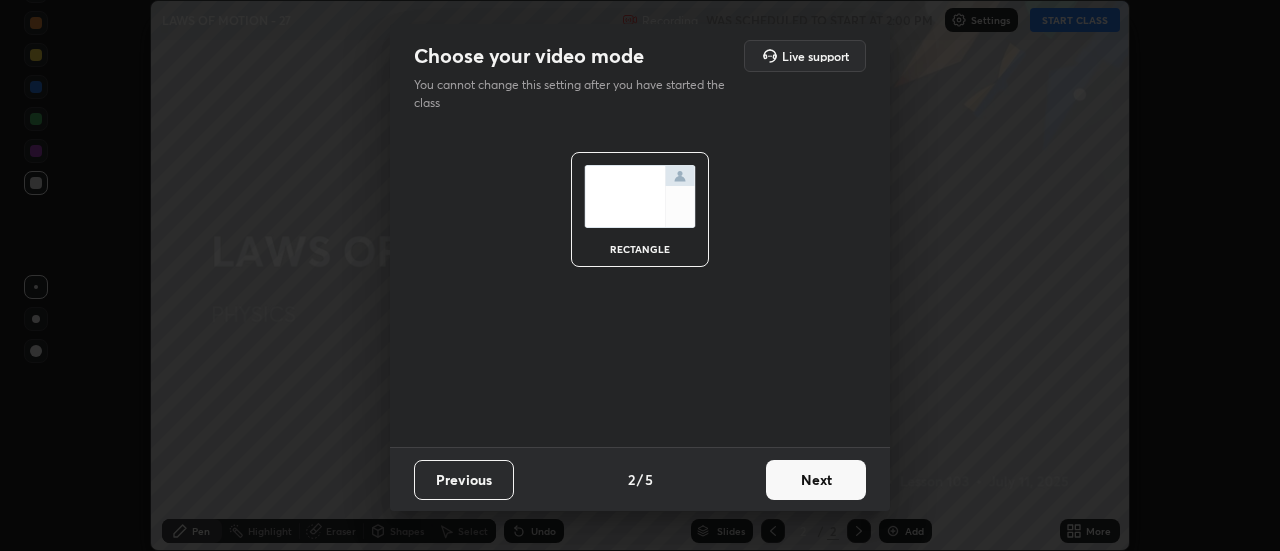 click on "Next" at bounding box center (816, 480) 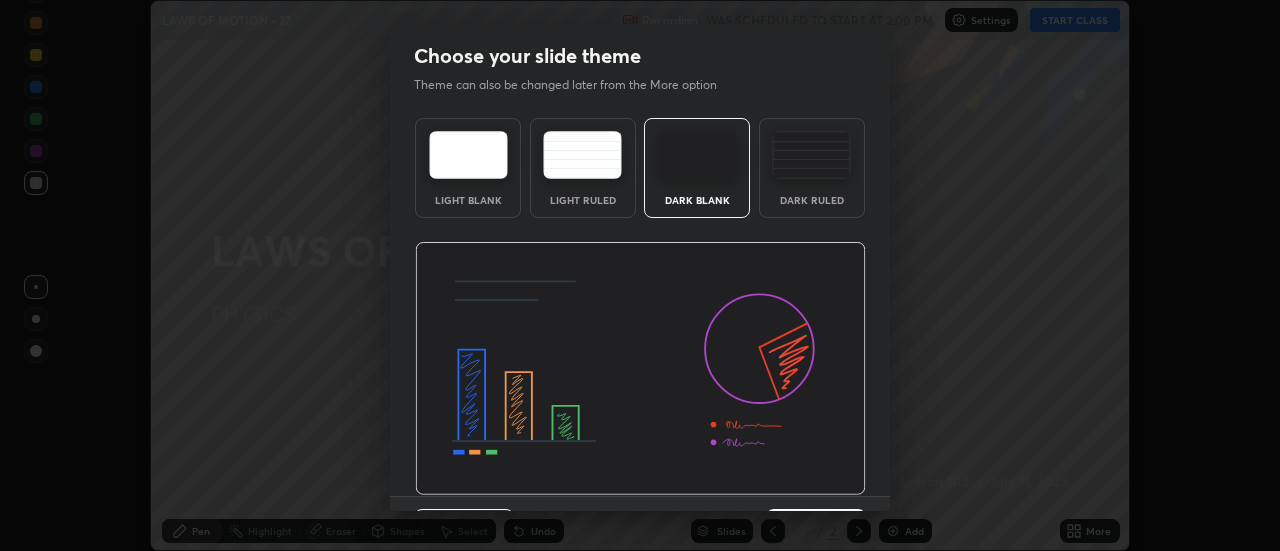 scroll, scrollTop: 49, scrollLeft: 0, axis: vertical 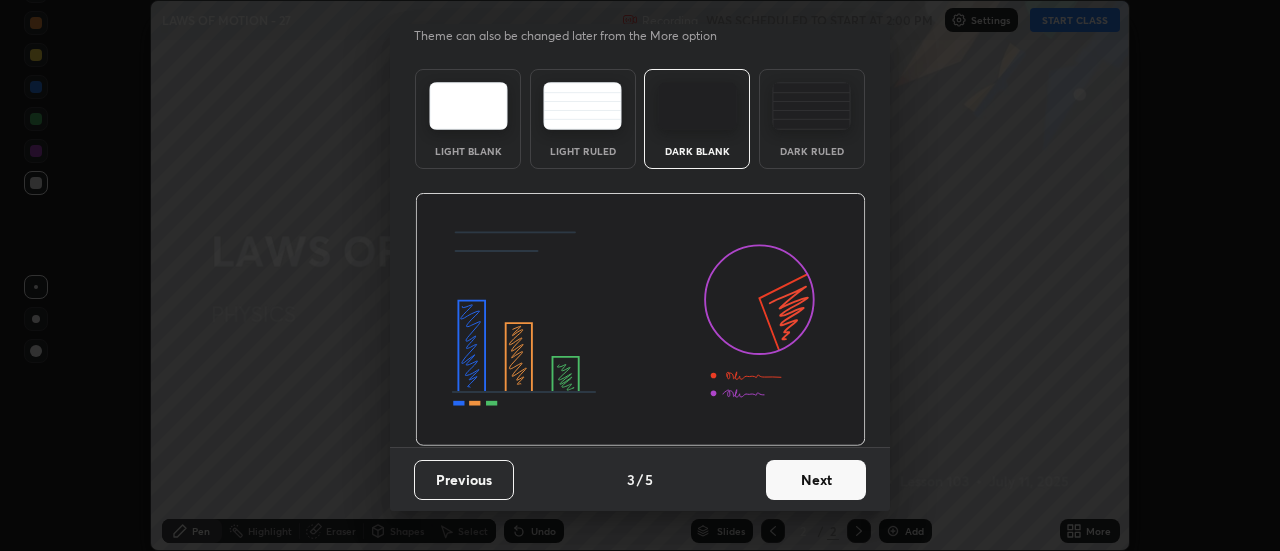 click on "Next" at bounding box center (816, 480) 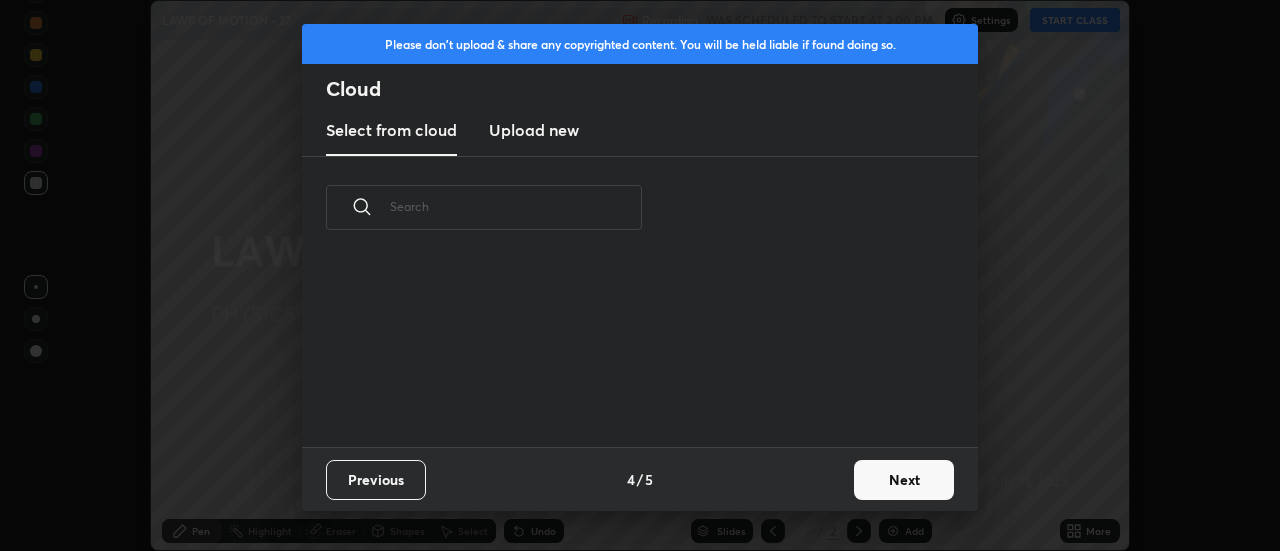 scroll, scrollTop: 0, scrollLeft: 0, axis: both 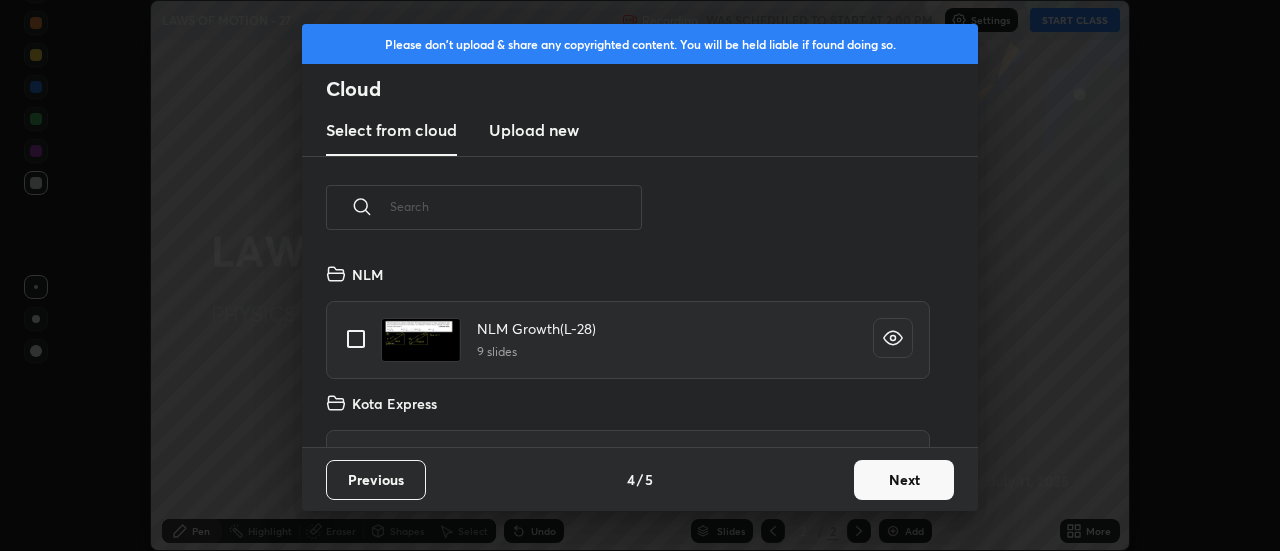 click at bounding box center (356, 339) 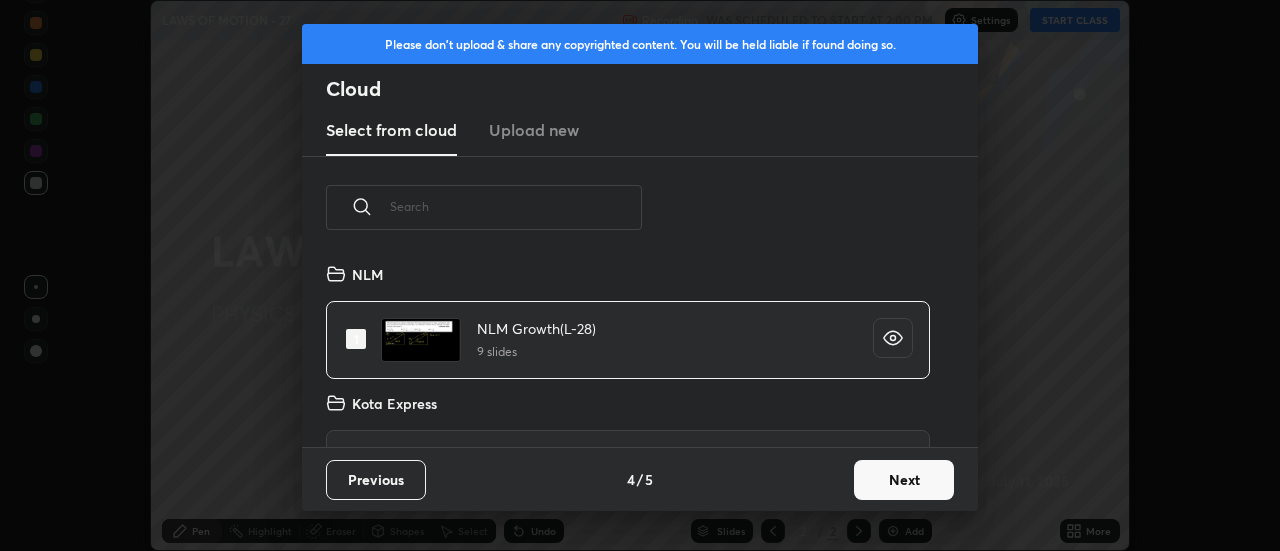 click on "Next" at bounding box center (904, 480) 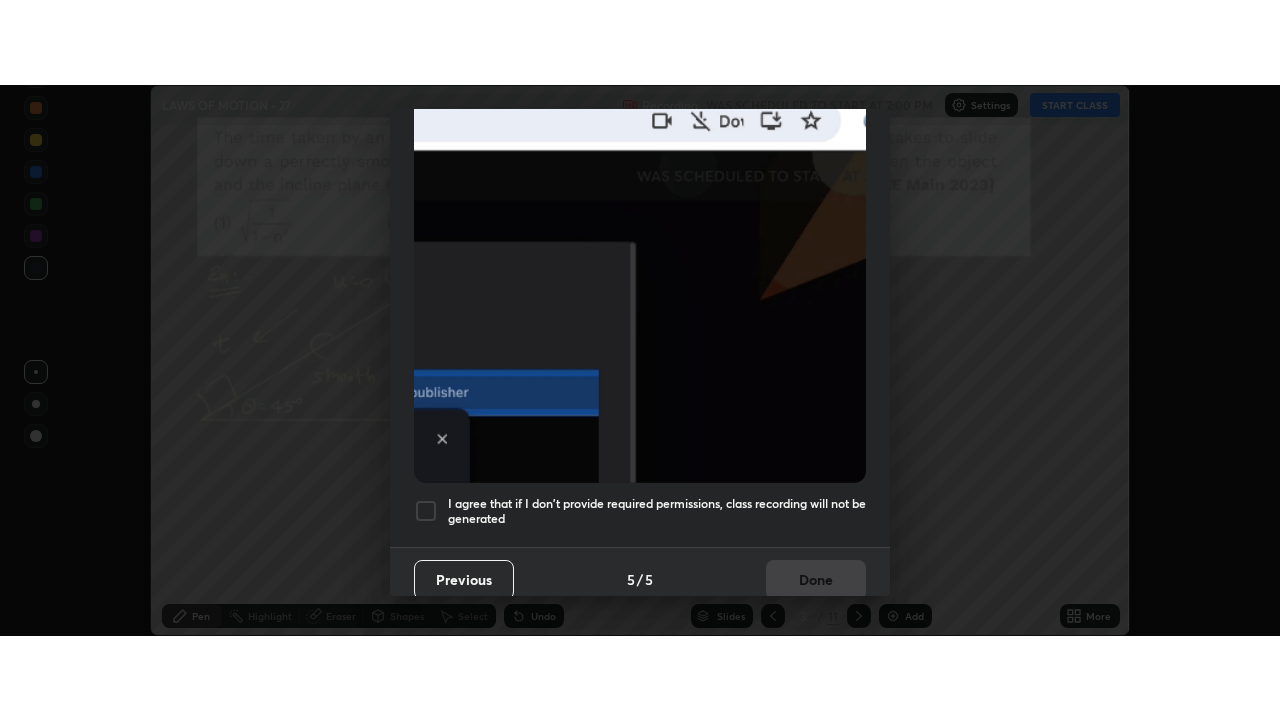 scroll, scrollTop: 513, scrollLeft: 0, axis: vertical 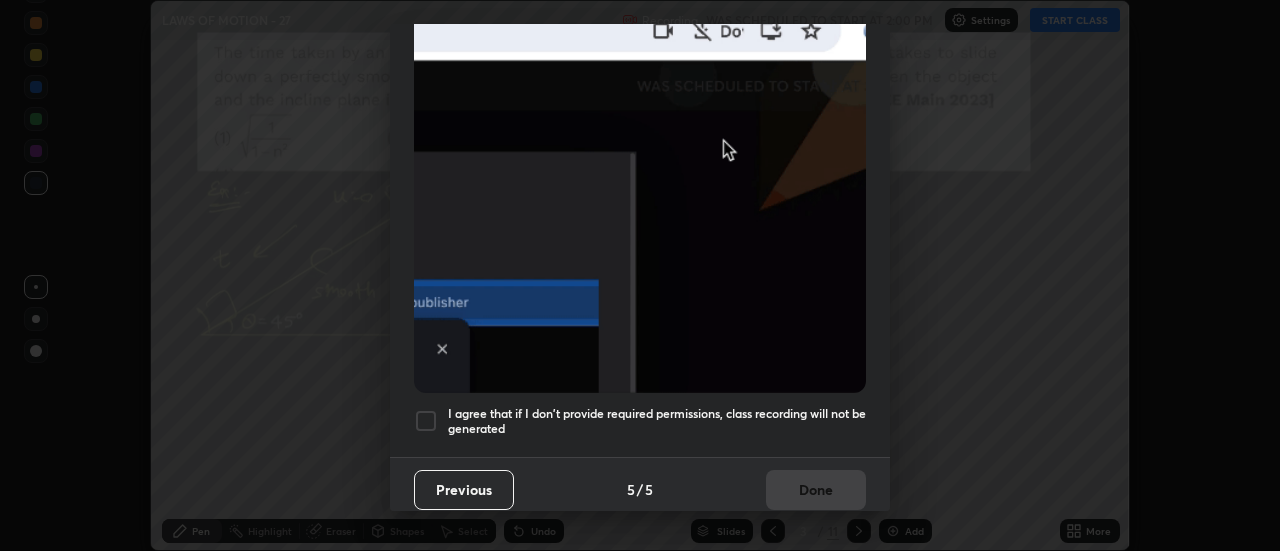 click at bounding box center [426, 421] 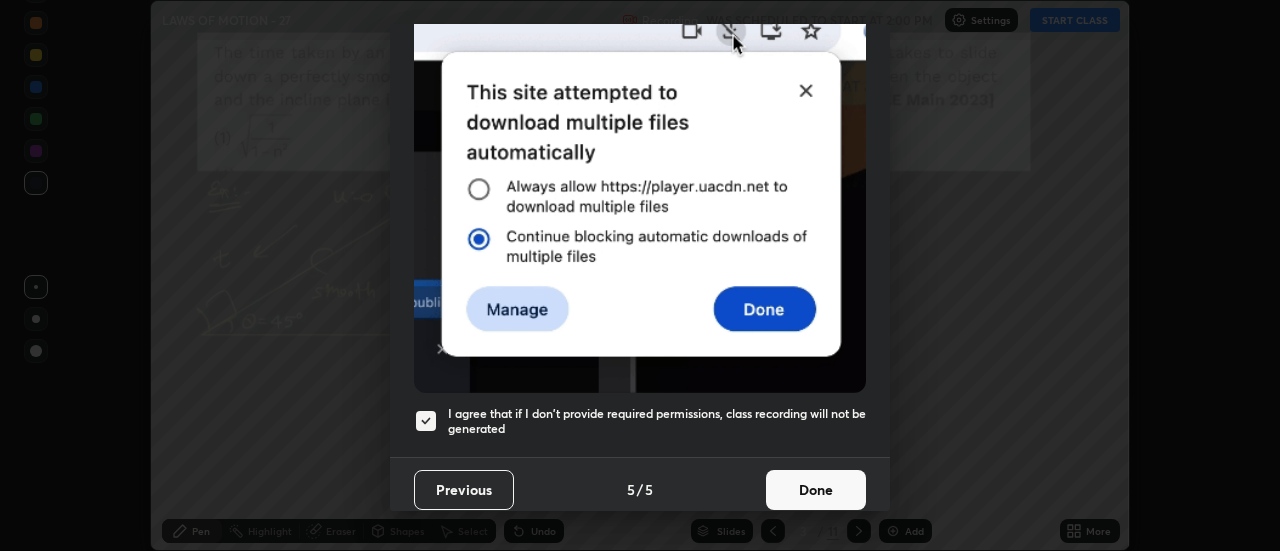 click on "Done" at bounding box center (816, 490) 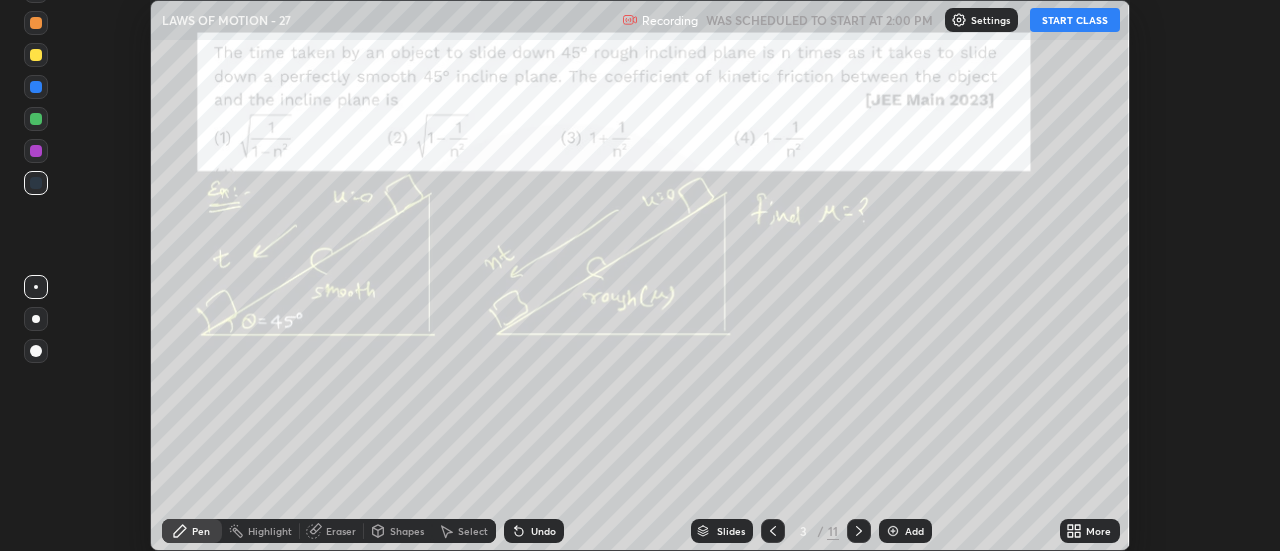 click 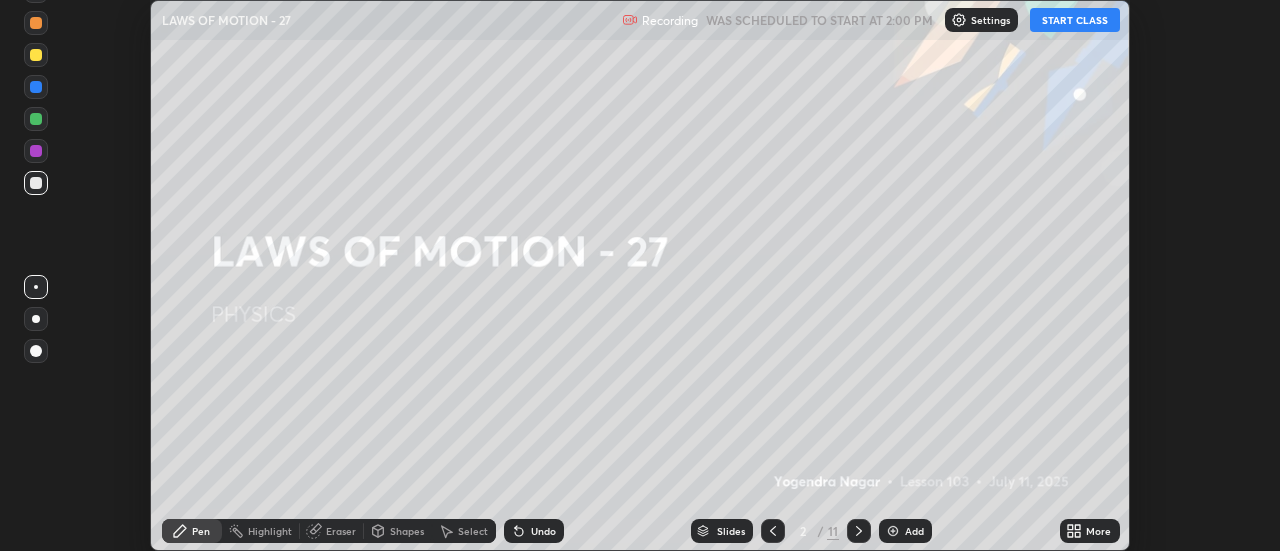 click on "START CLASS" at bounding box center [1075, 20] 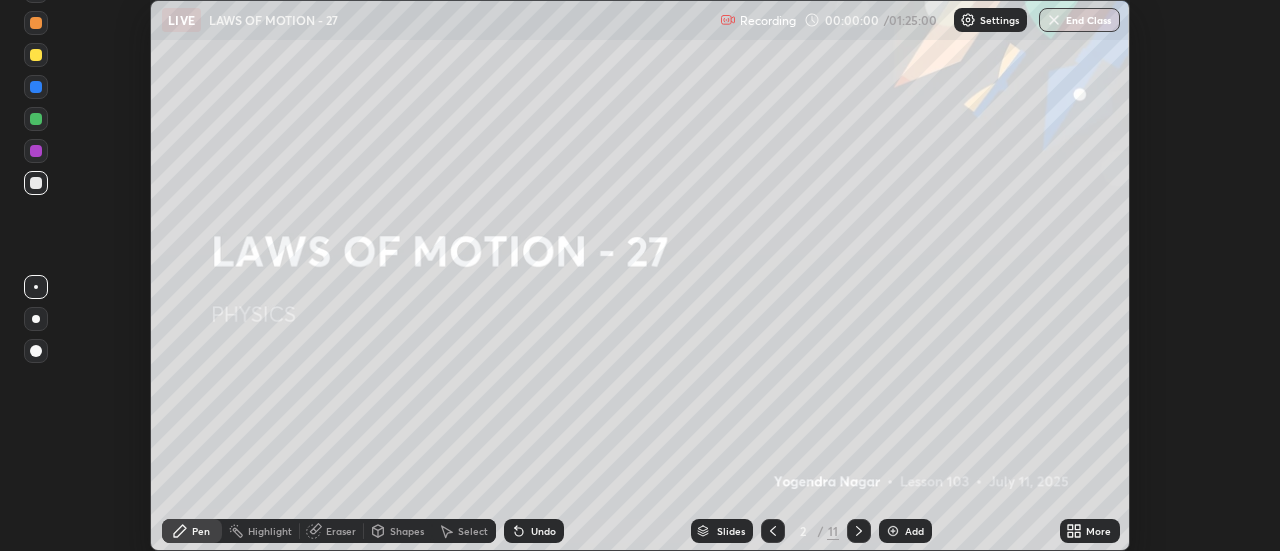 click on "More" at bounding box center (1090, 531) 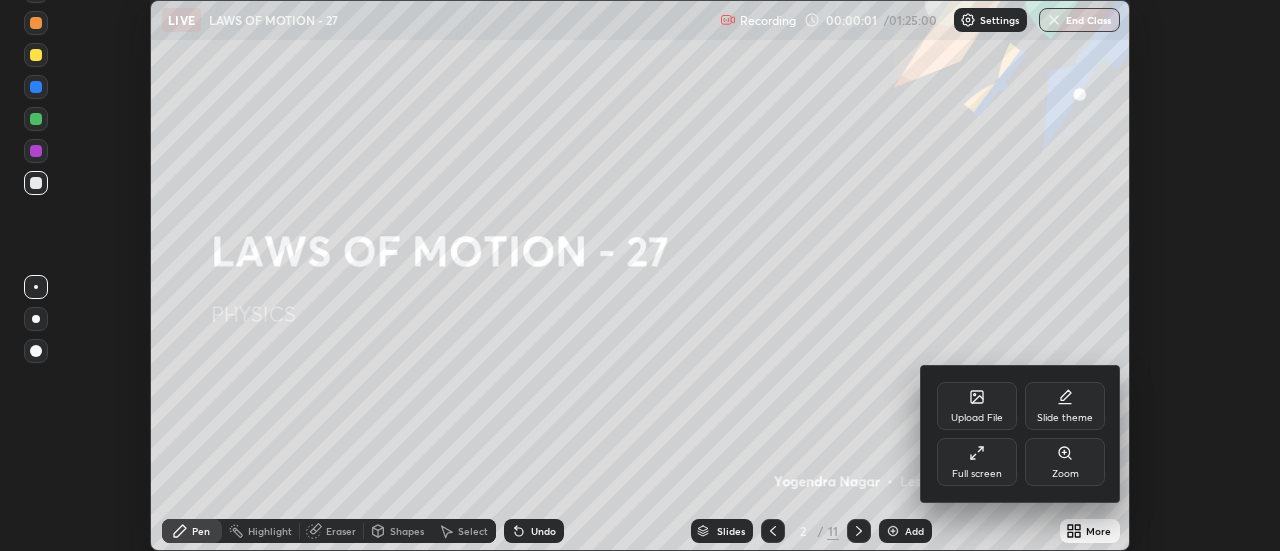 click on "Full screen" at bounding box center [977, 462] 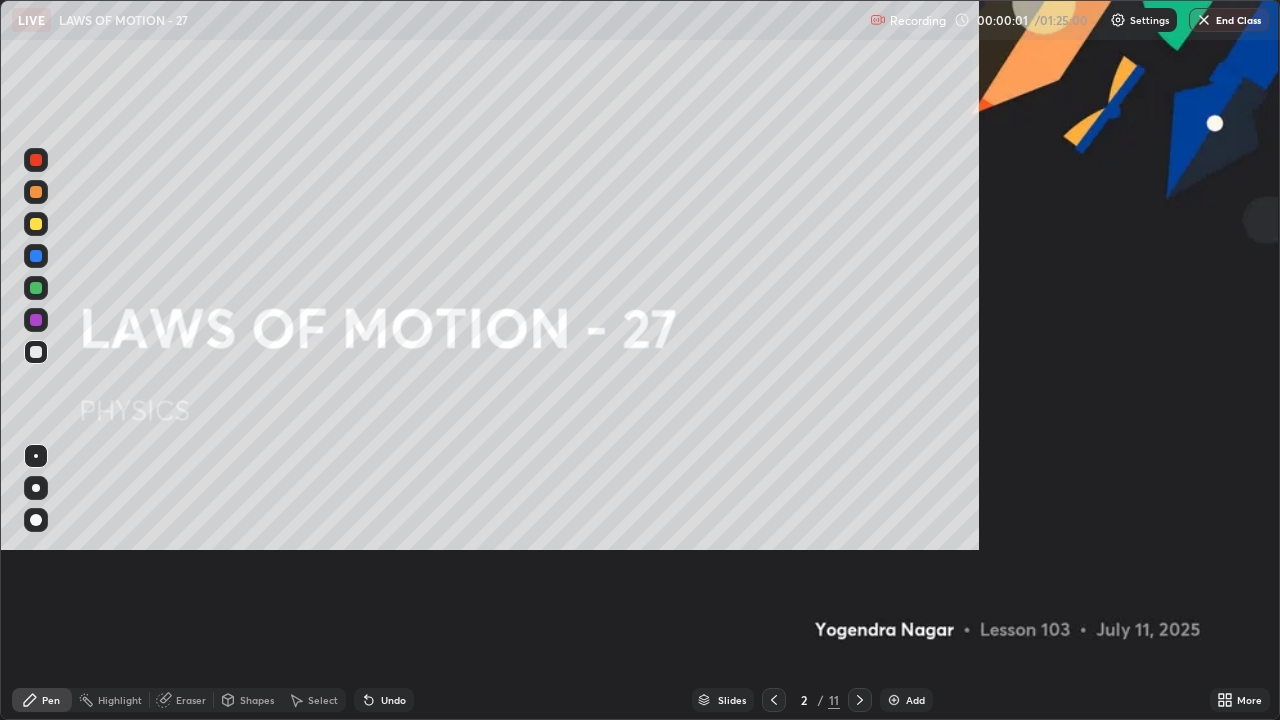 scroll, scrollTop: 99280, scrollLeft: 98720, axis: both 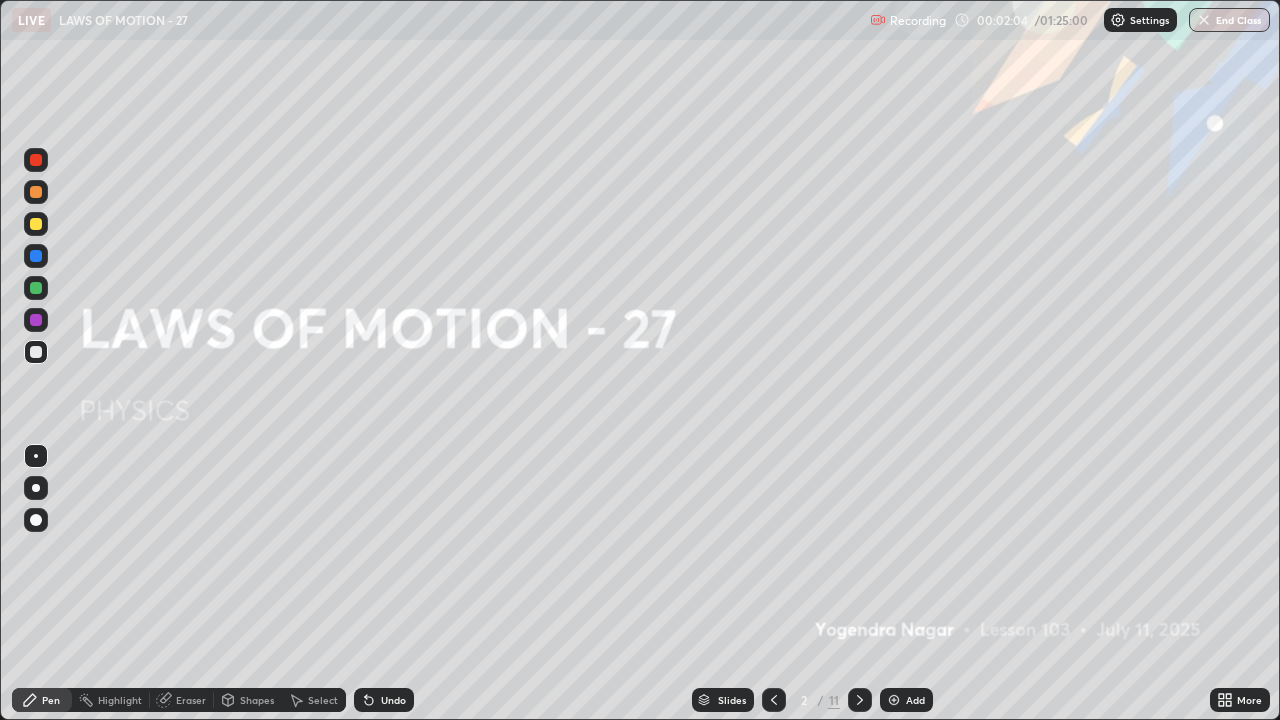 click on "Add" at bounding box center (915, 700) 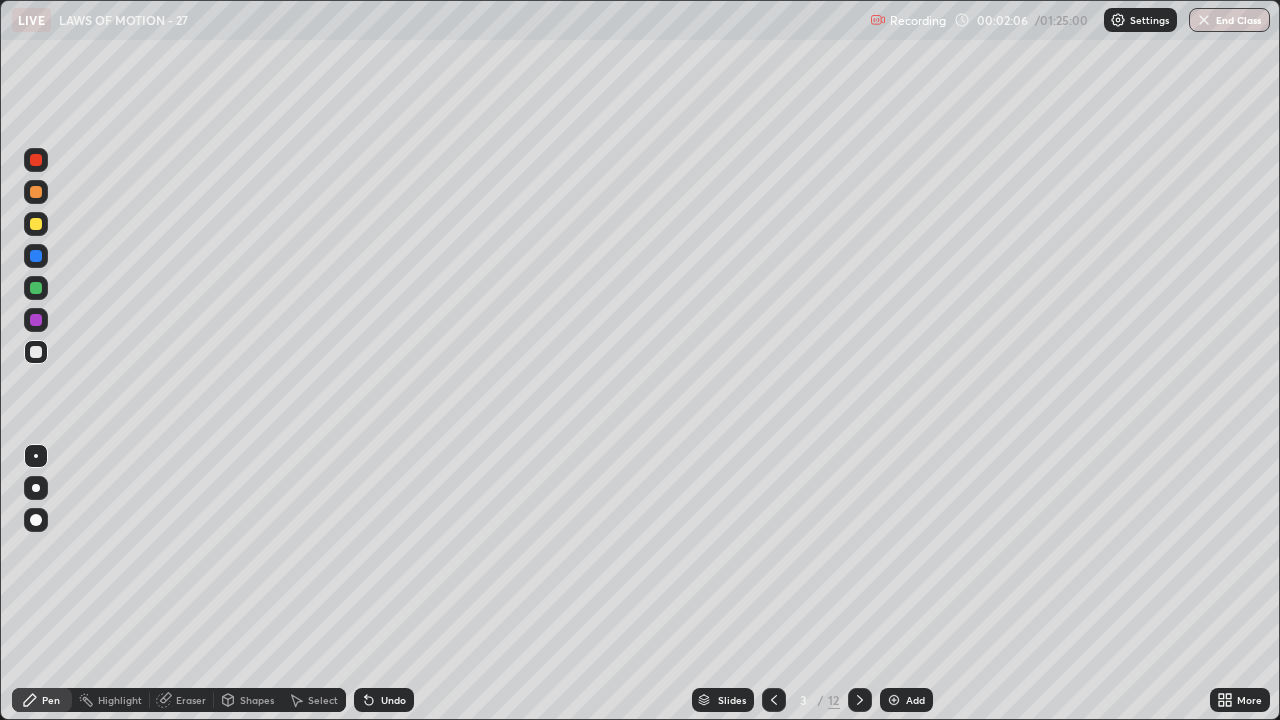 click at bounding box center (36, 488) 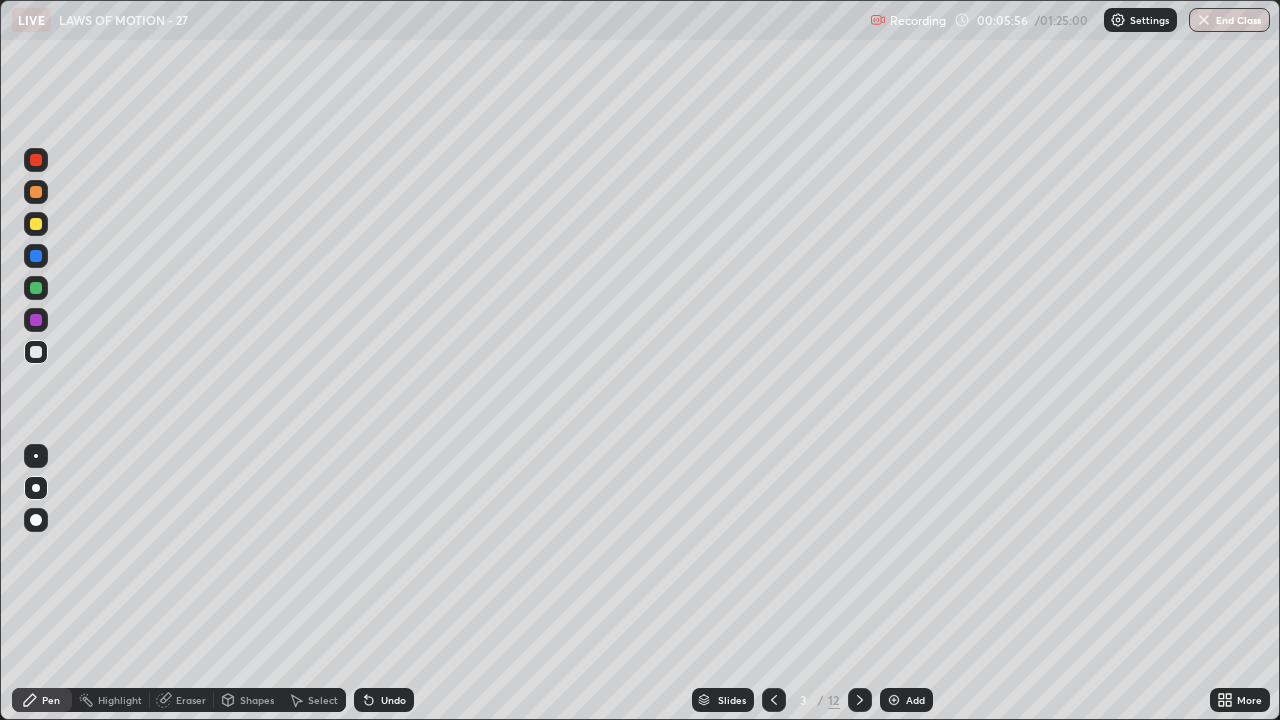 click on "Add" at bounding box center [915, 700] 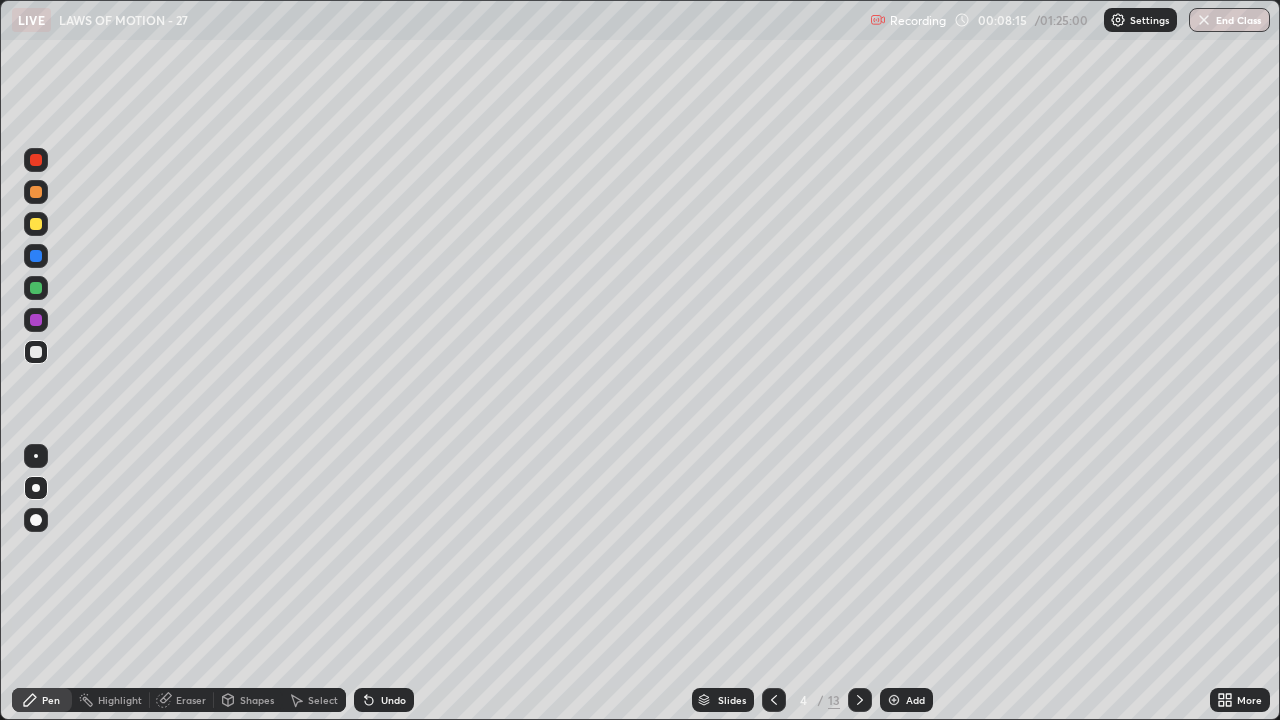 click on "Select" at bounding box center [323, 700] 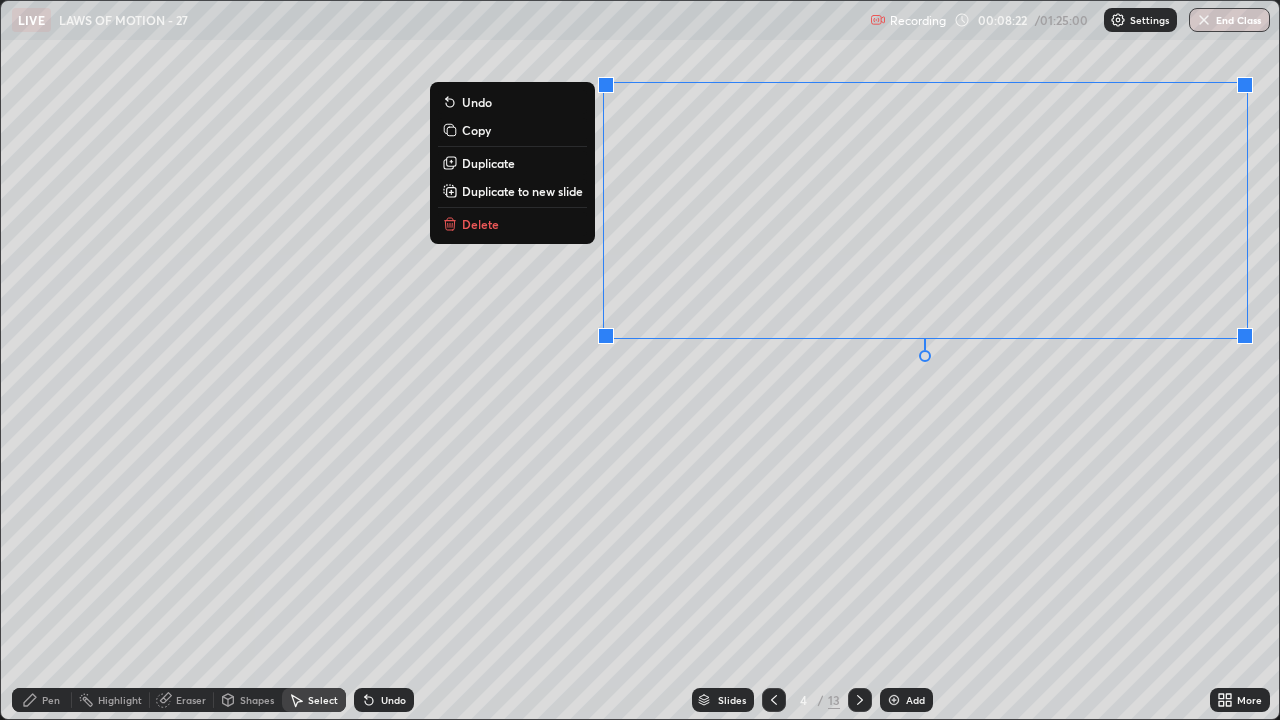 click on "Pen" at bounding box center [42, 700] 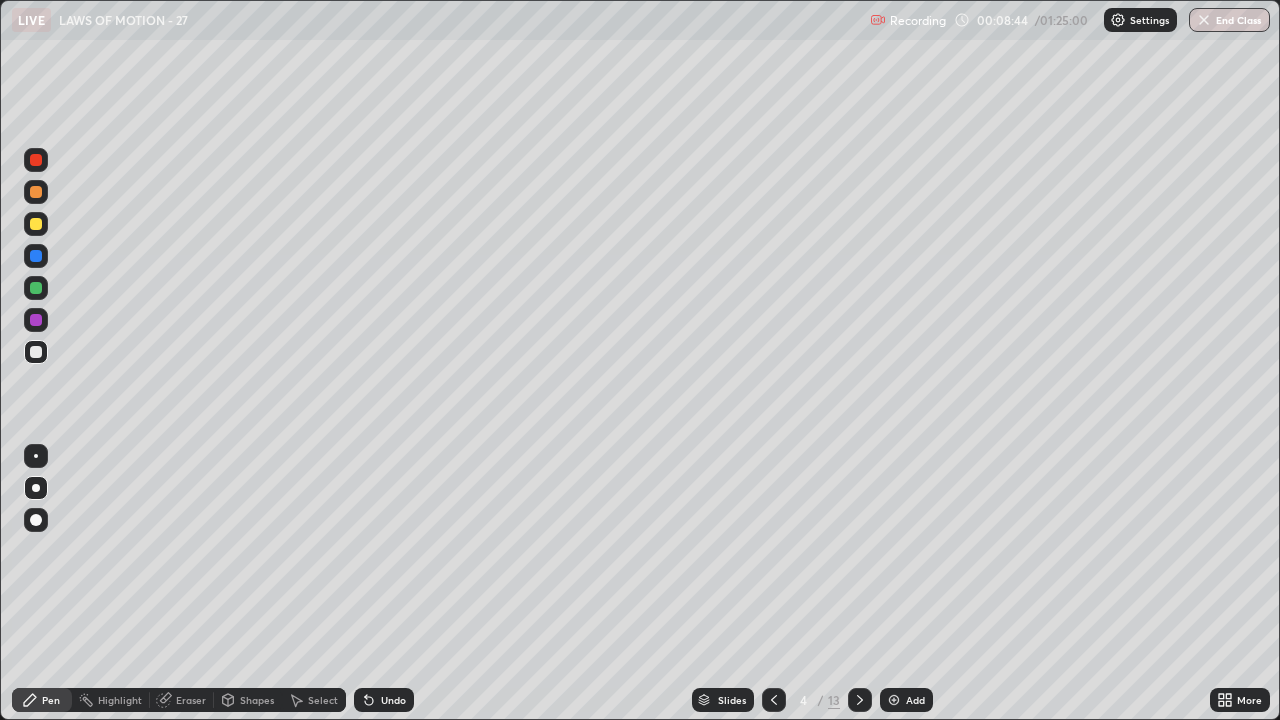click at bounding box center (36, 224) 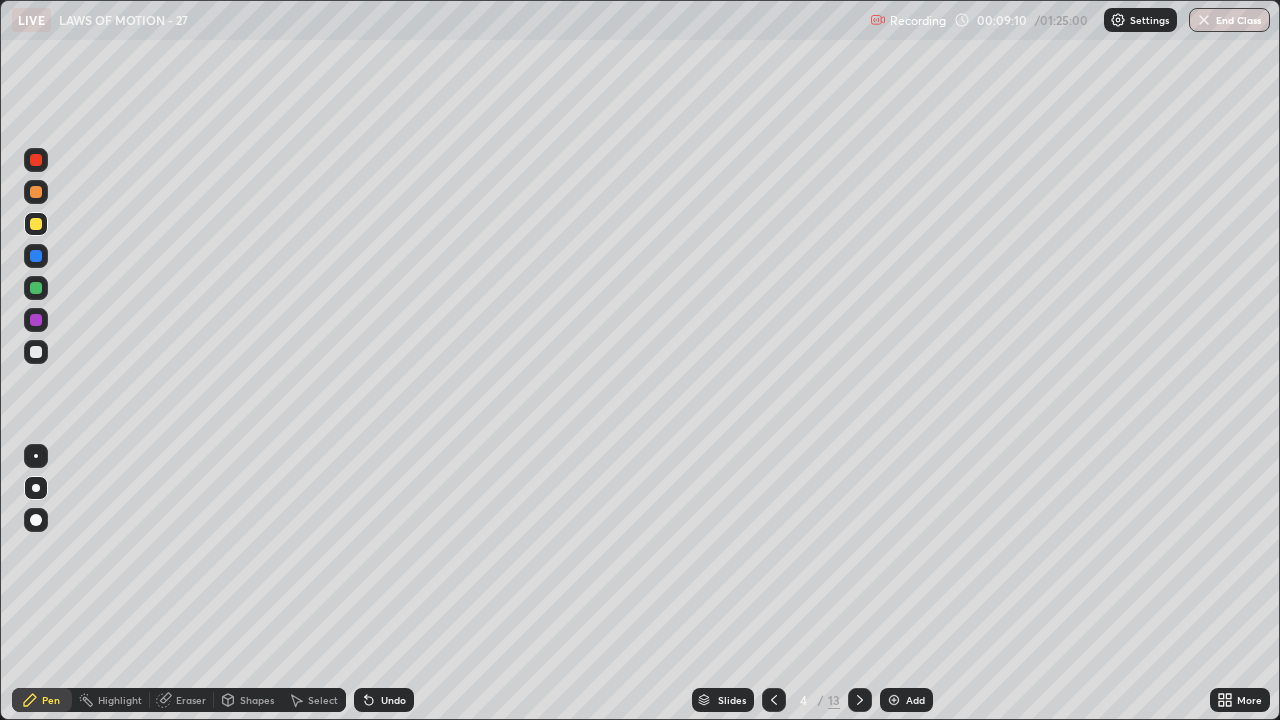 click at bounding box center (36, 288) 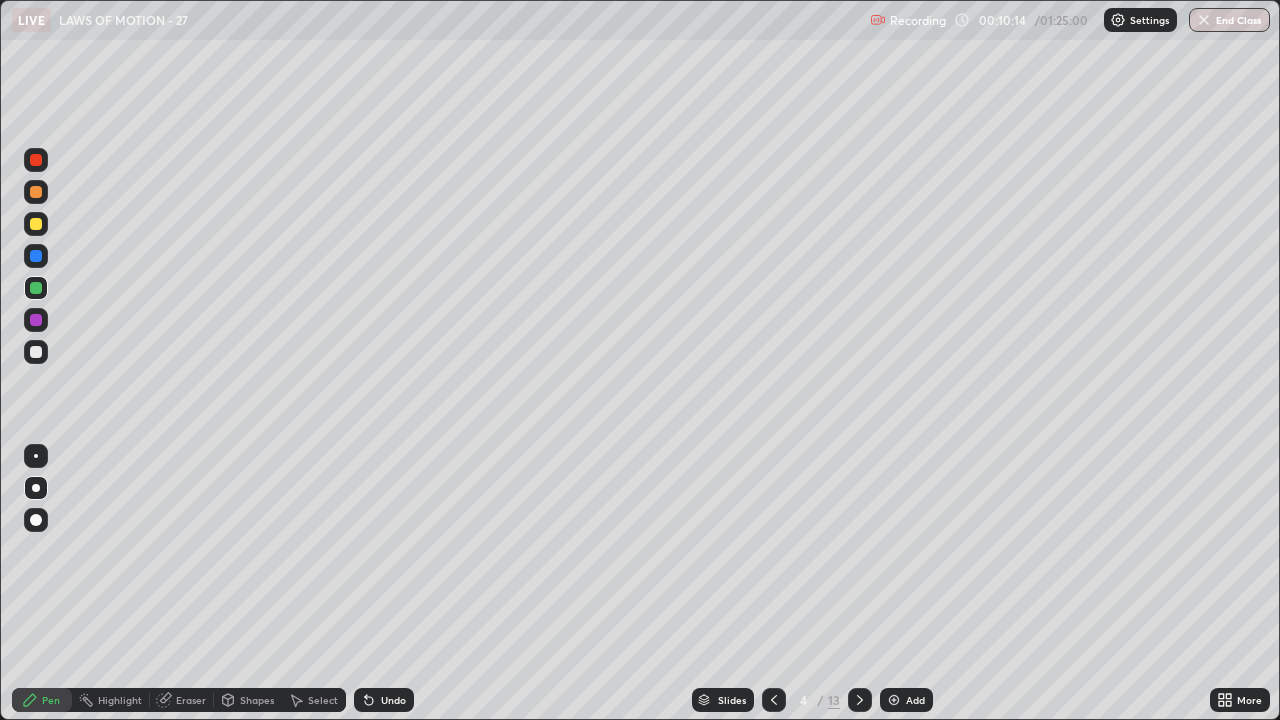 click at bounding box center (36, 352) 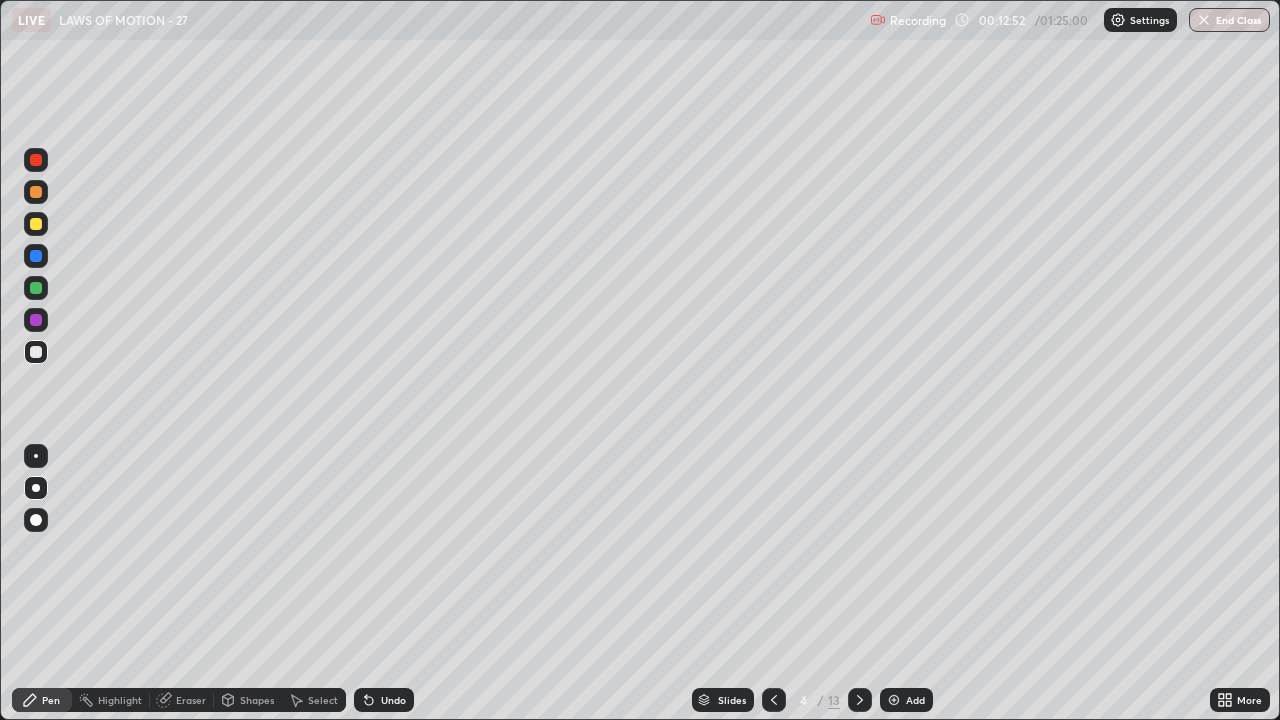 click on "Add" at bounding box center (915, 700) 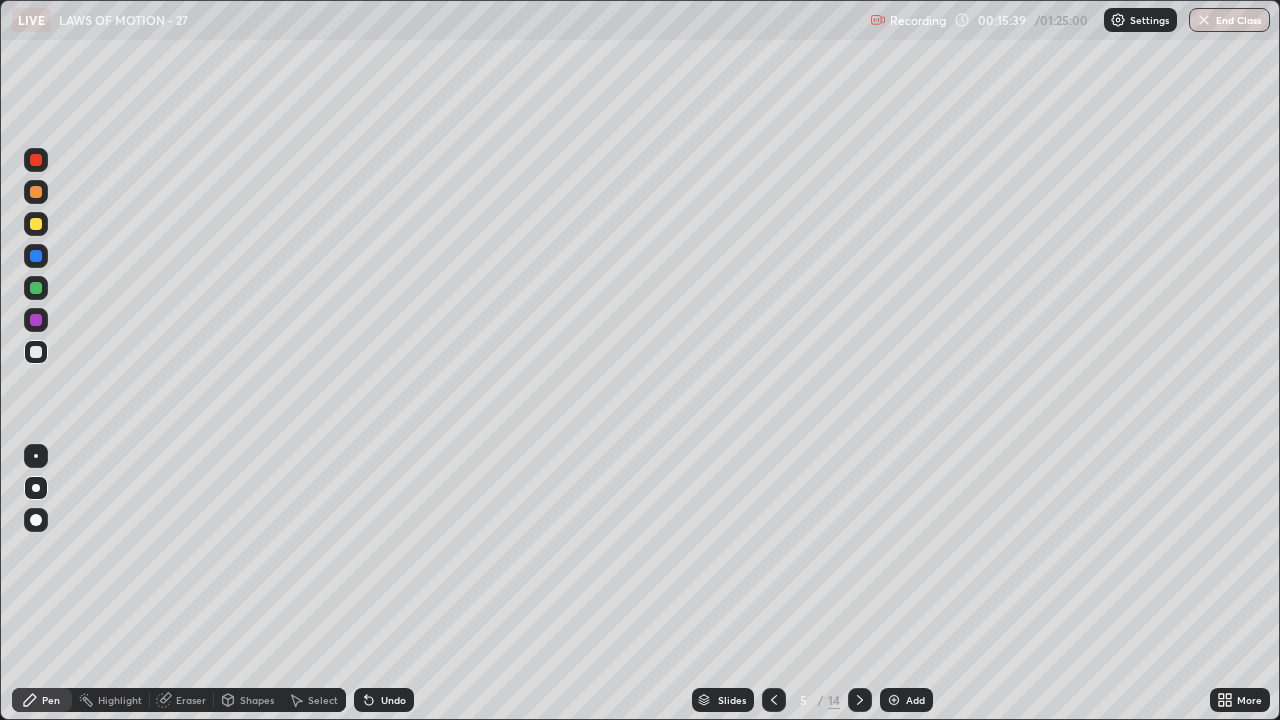 click on "Add" at bounding box center (915, 700) 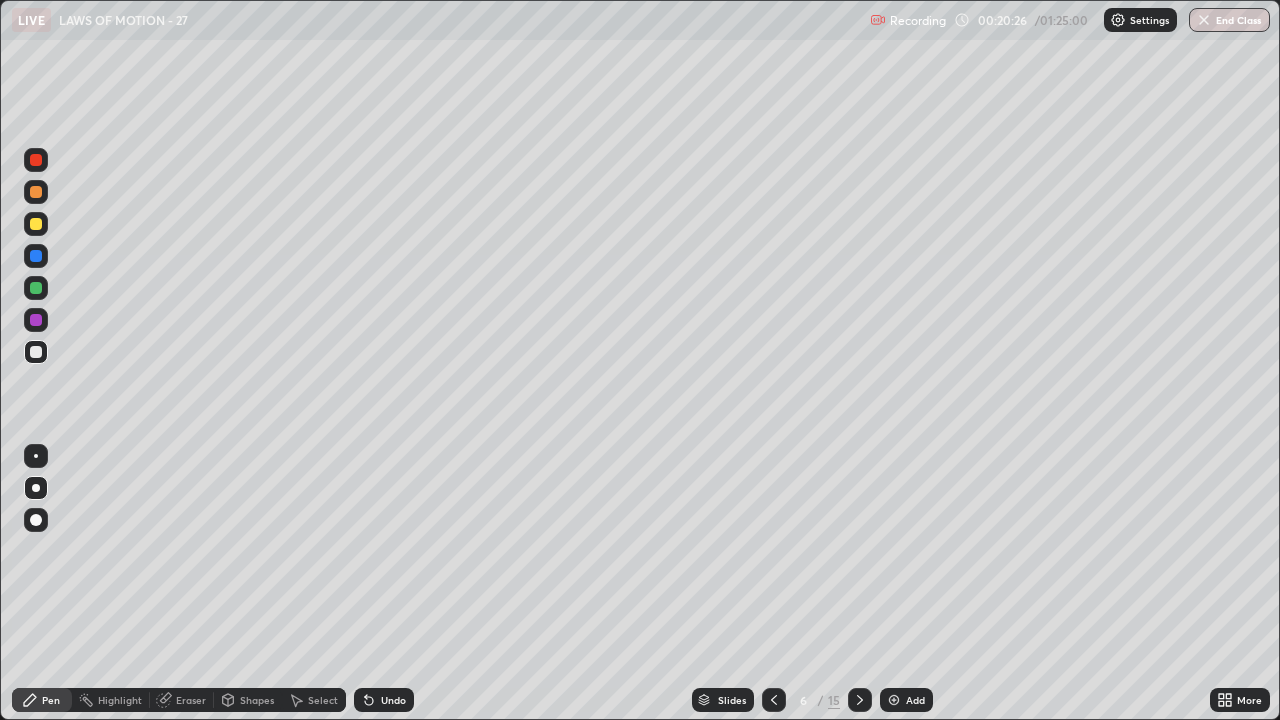 click on "Add" at bounding box center (906, 700) 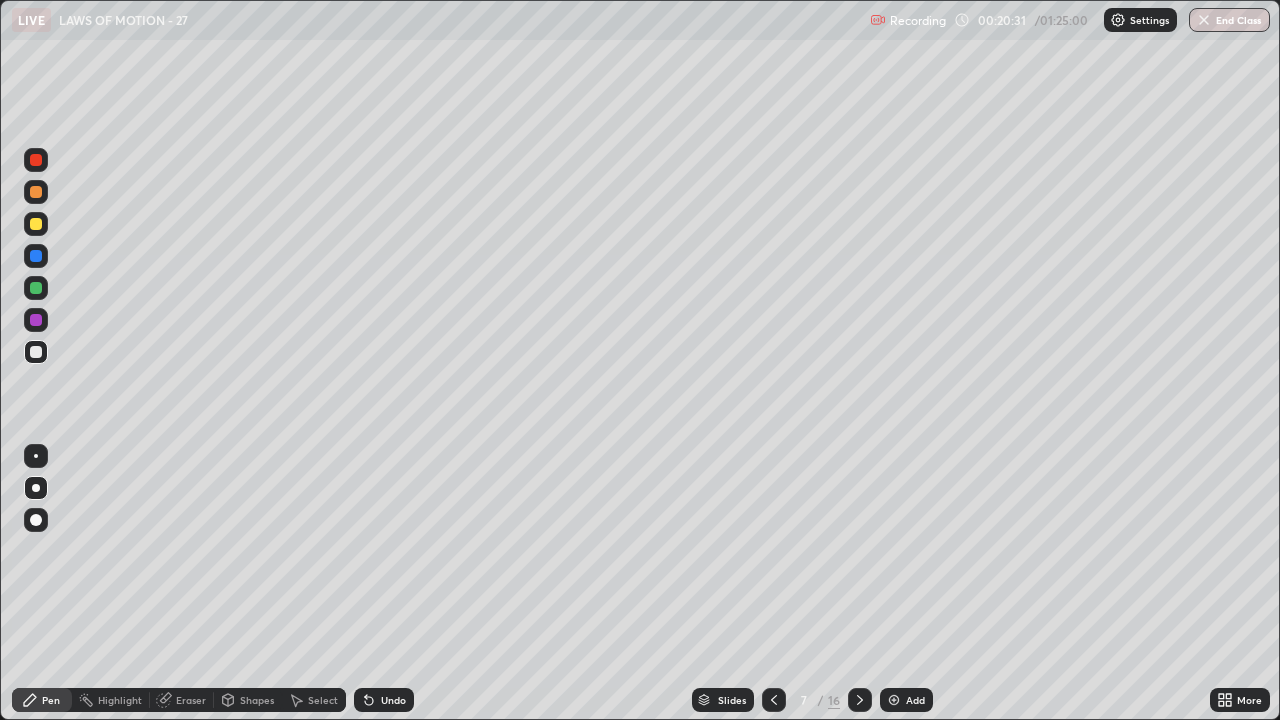 click on "Undo" at bounding box center (384, 700) 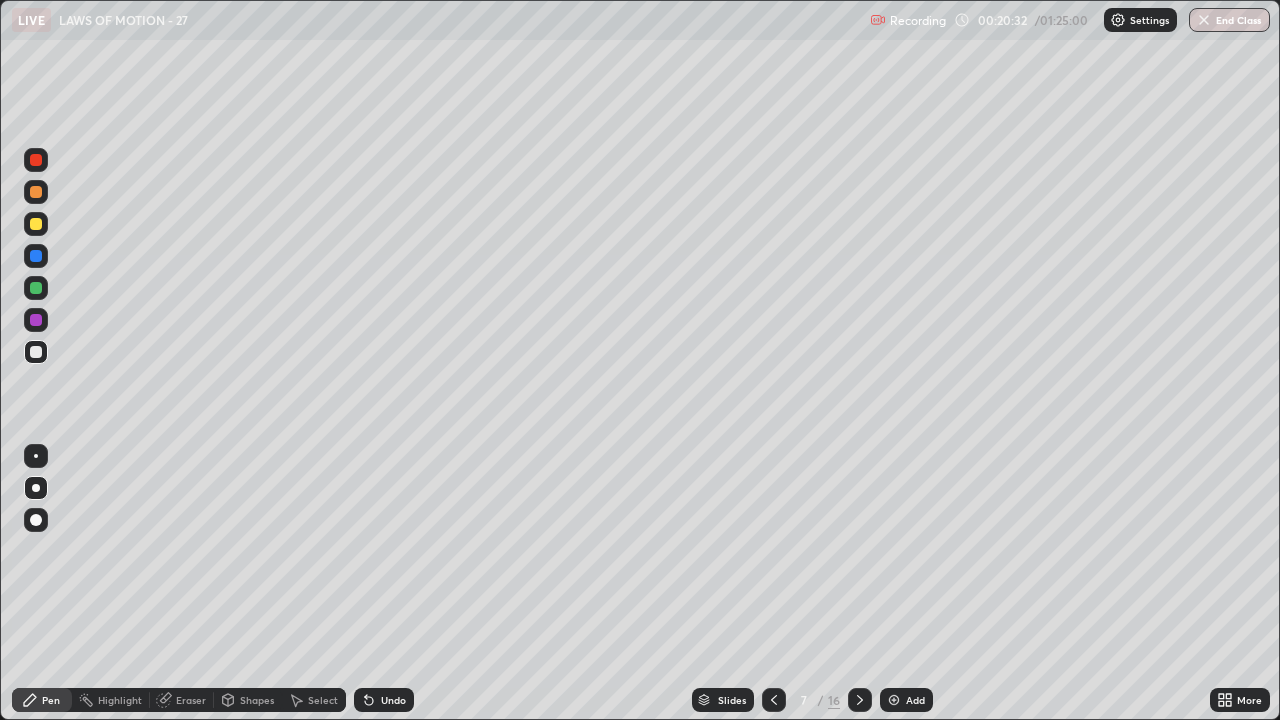 click on "Undo" at bounding box center [384, 700] 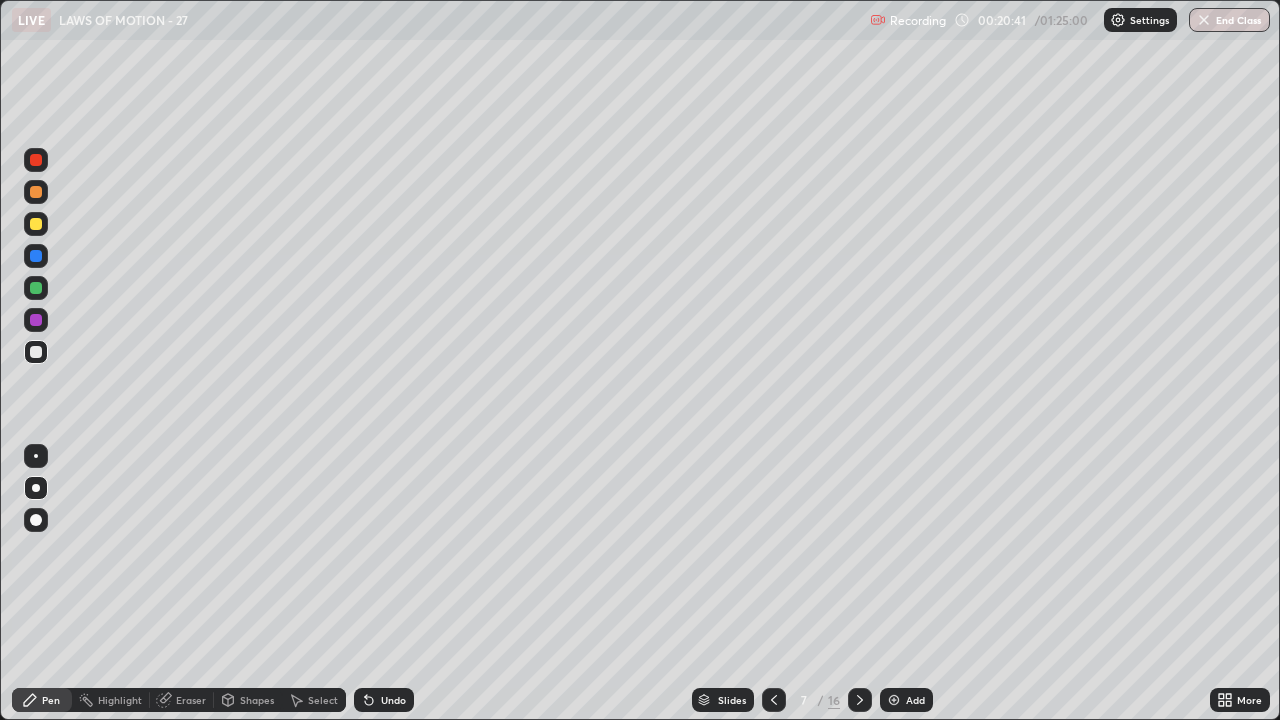 click on "Undo" at bounding box center [393, 700] 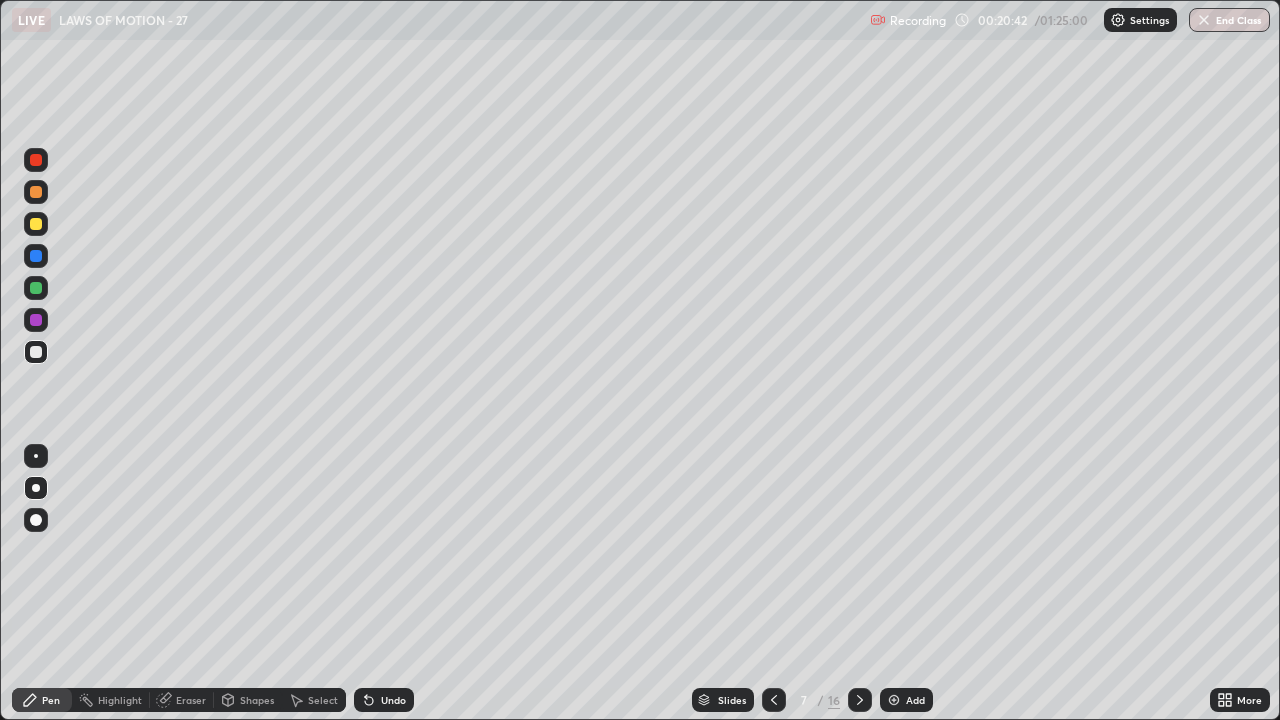 click on "Undo" at bounding box center [393, 700] 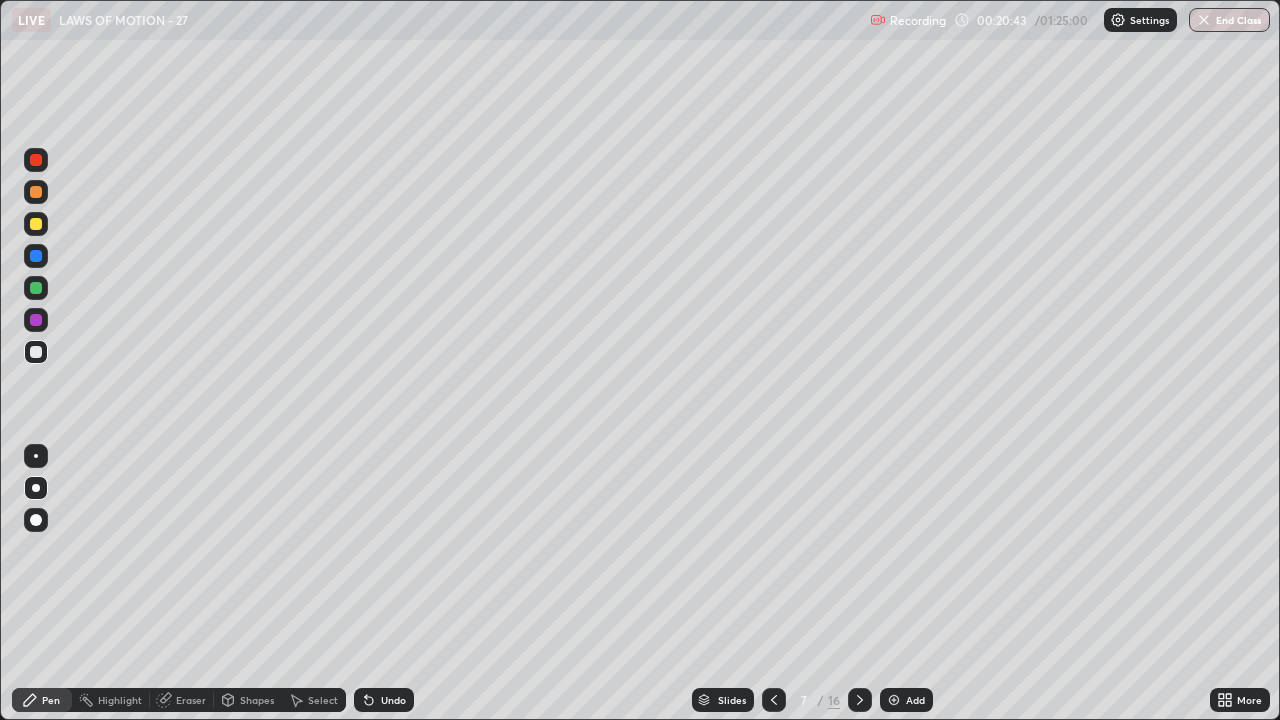 click on "Undo" at bounding box center (384, 700) 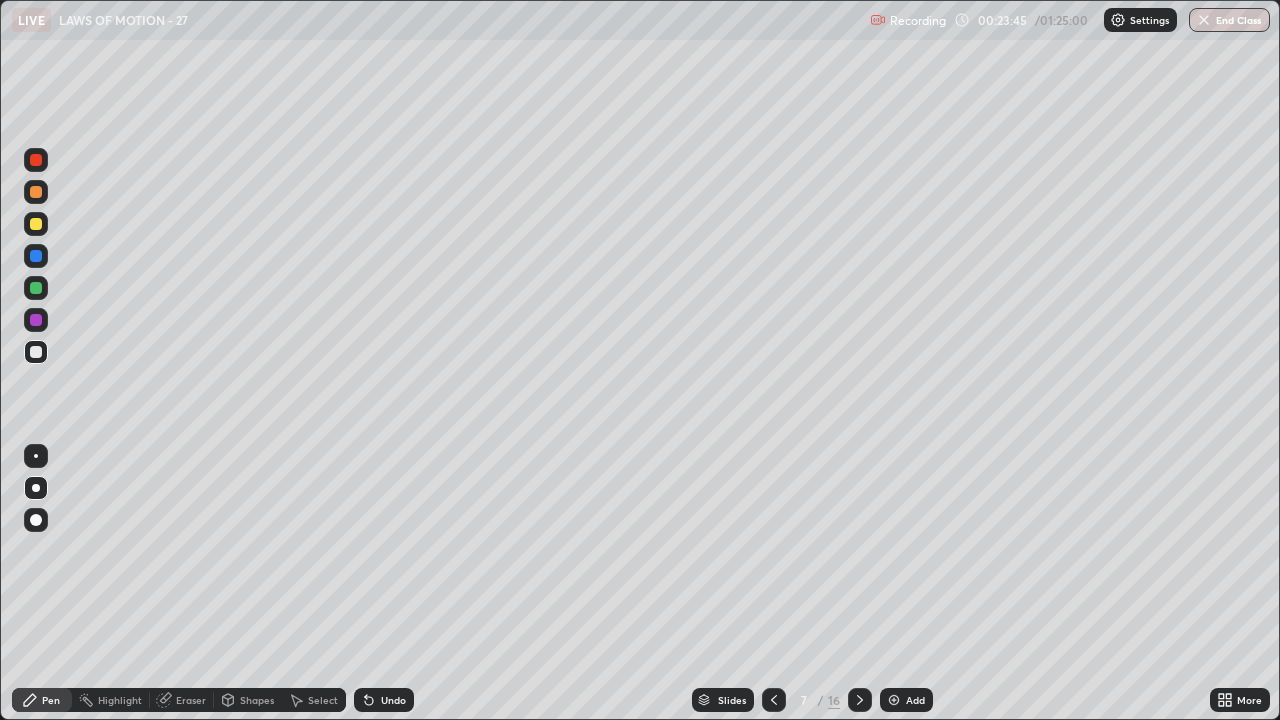 click on "Add" at bounding box center [915, 700] 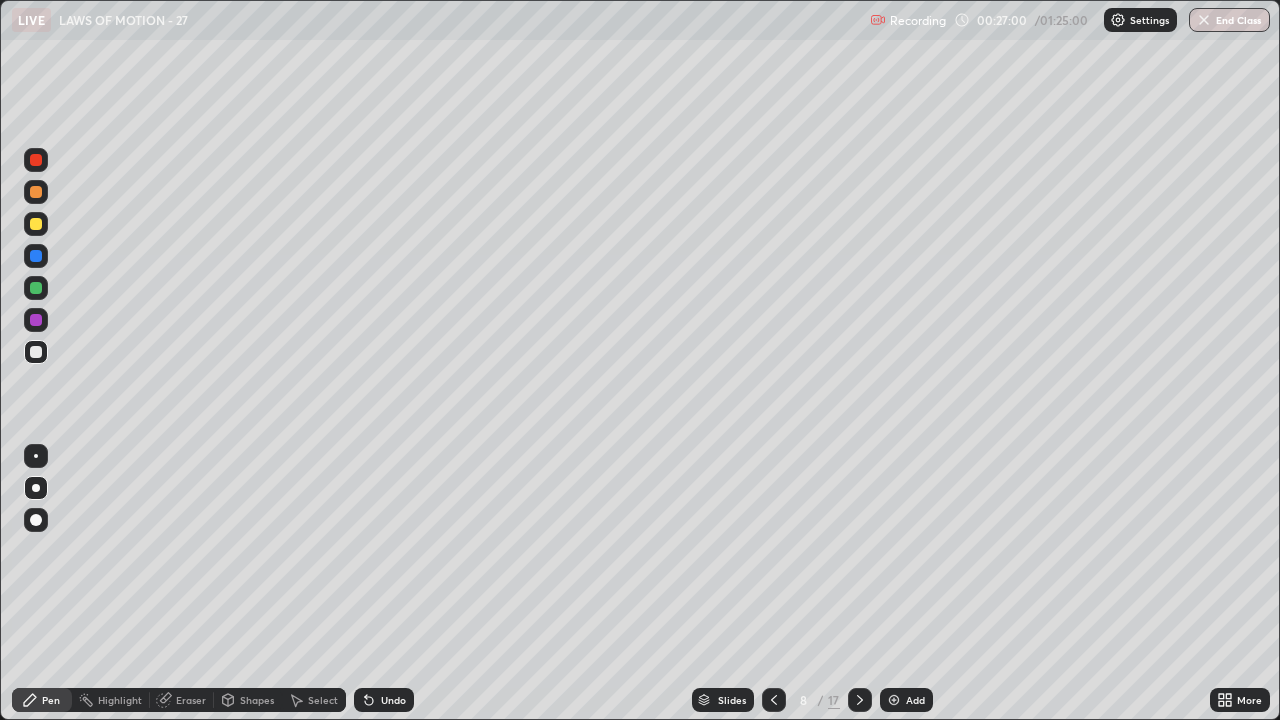 click on "Add" at bounding box center [906, 700] 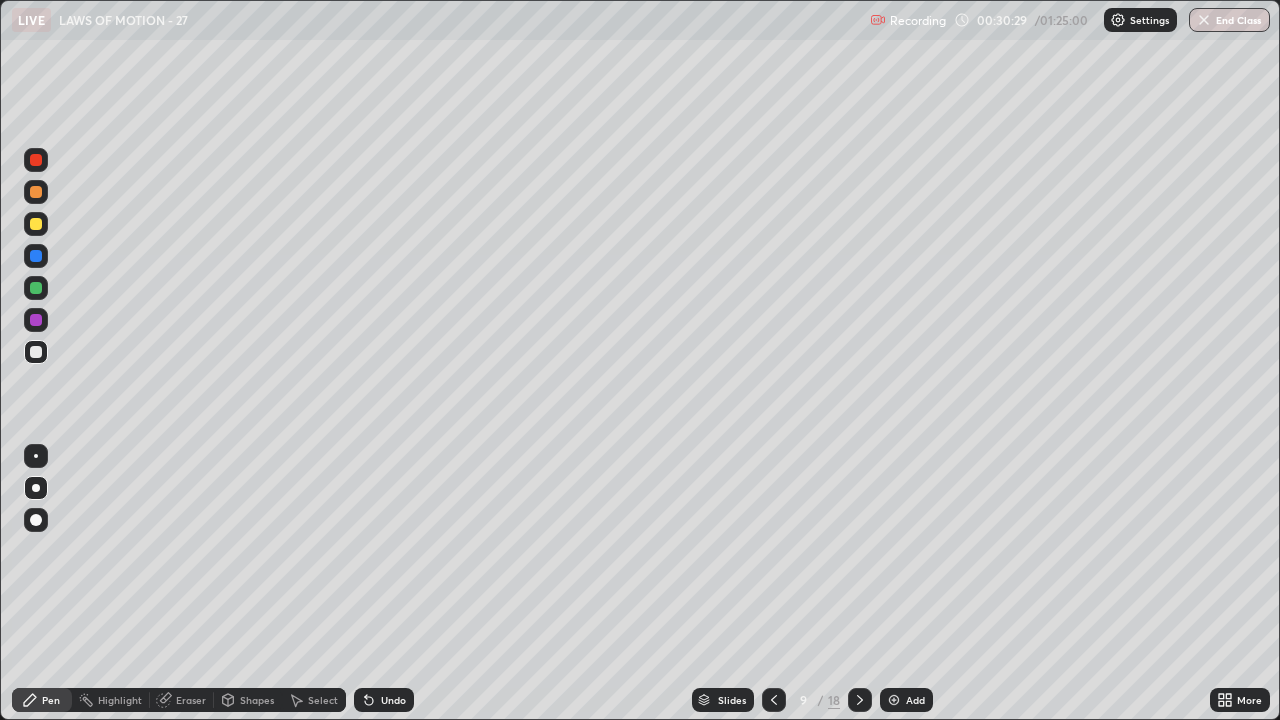 click on "Add" at bounding box center (915, 700) 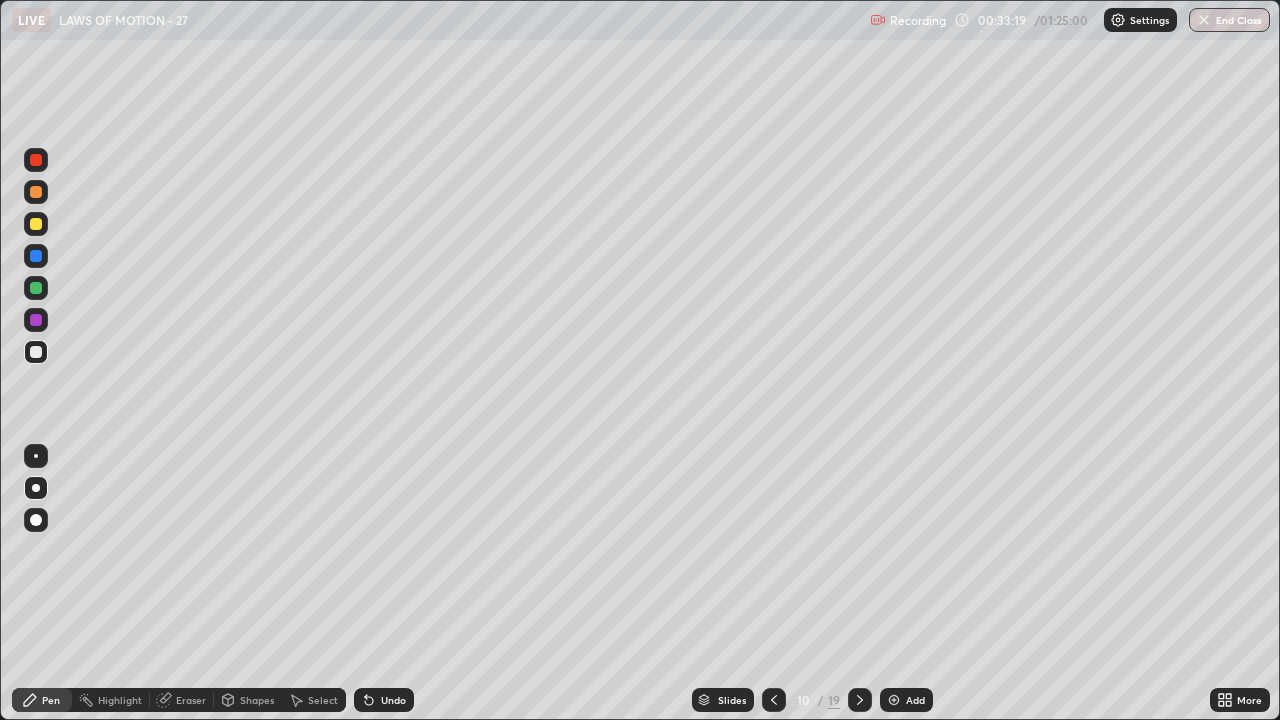click on "Add" at bounding box center [915, 700] 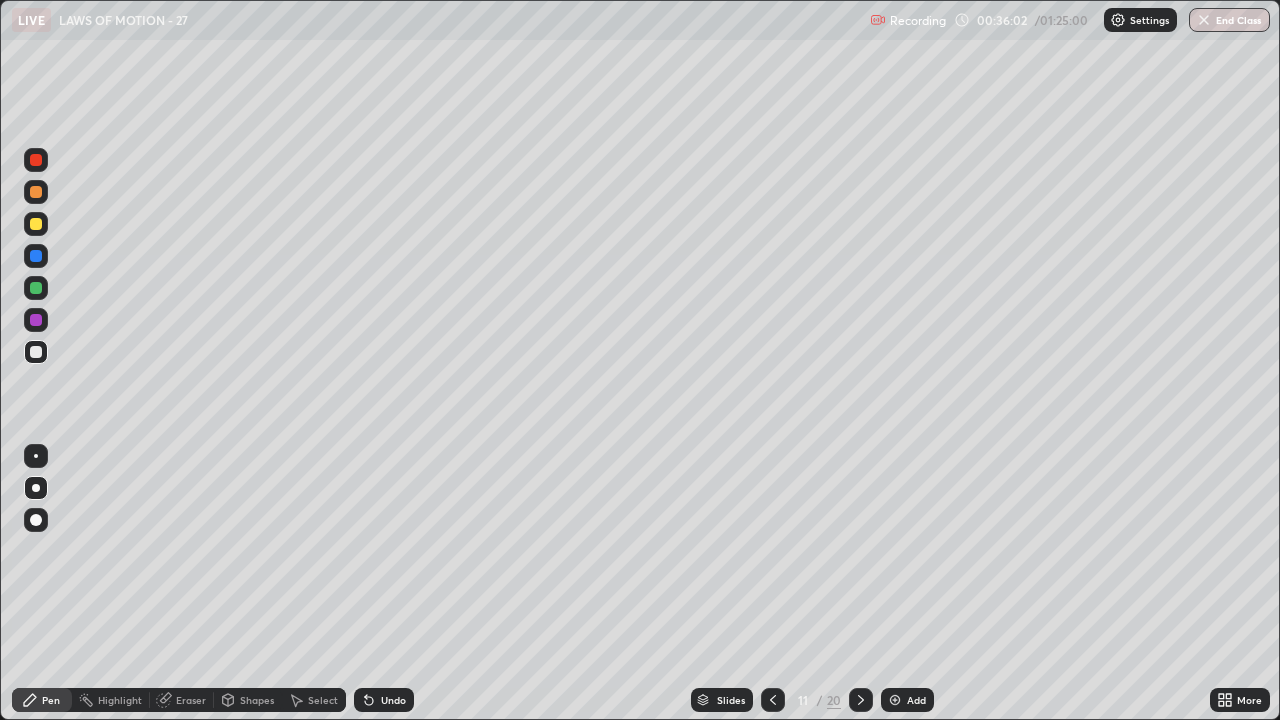 click on "Add" at bounding box center [916, 700] 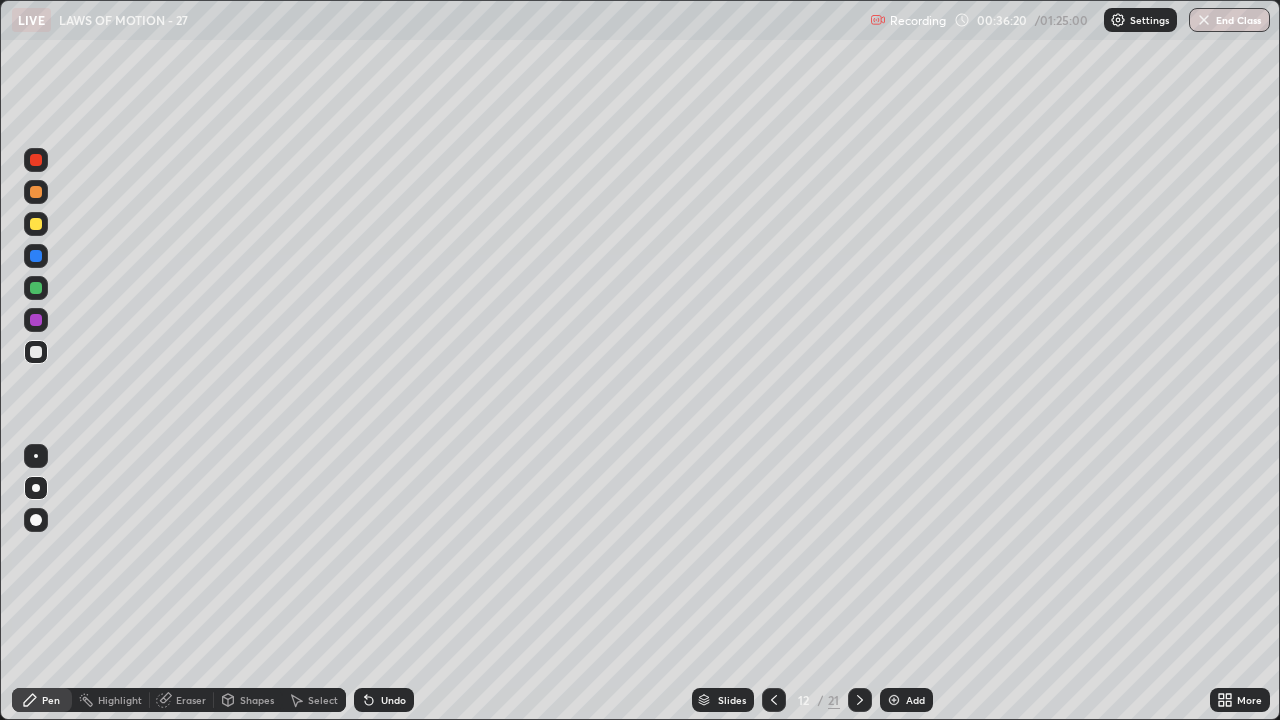 click on "Undo" at bounding box center (384, 700) 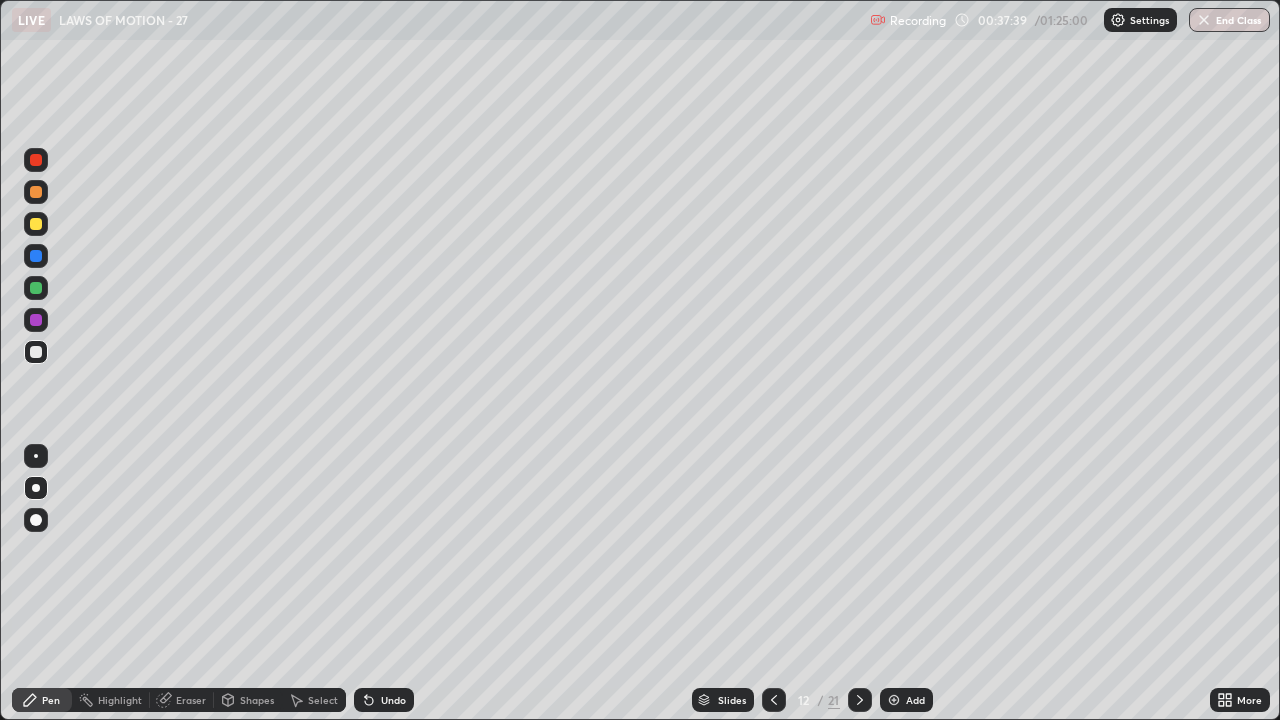 click 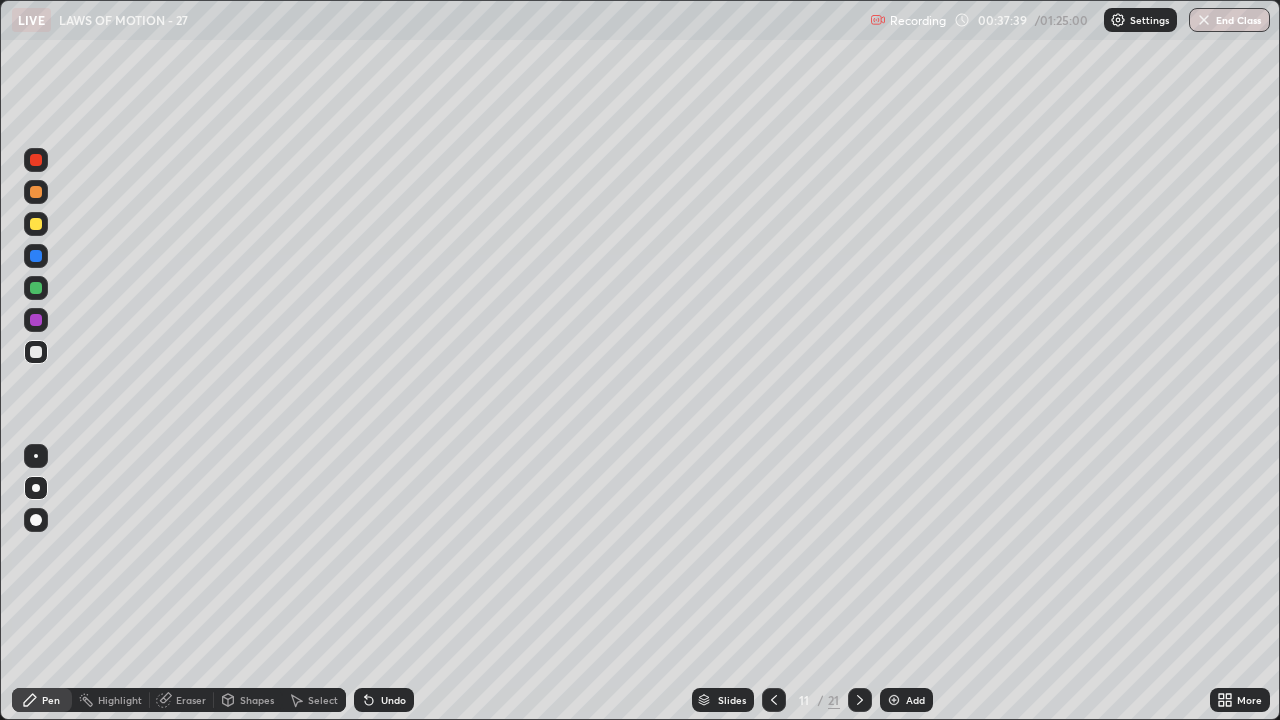 click 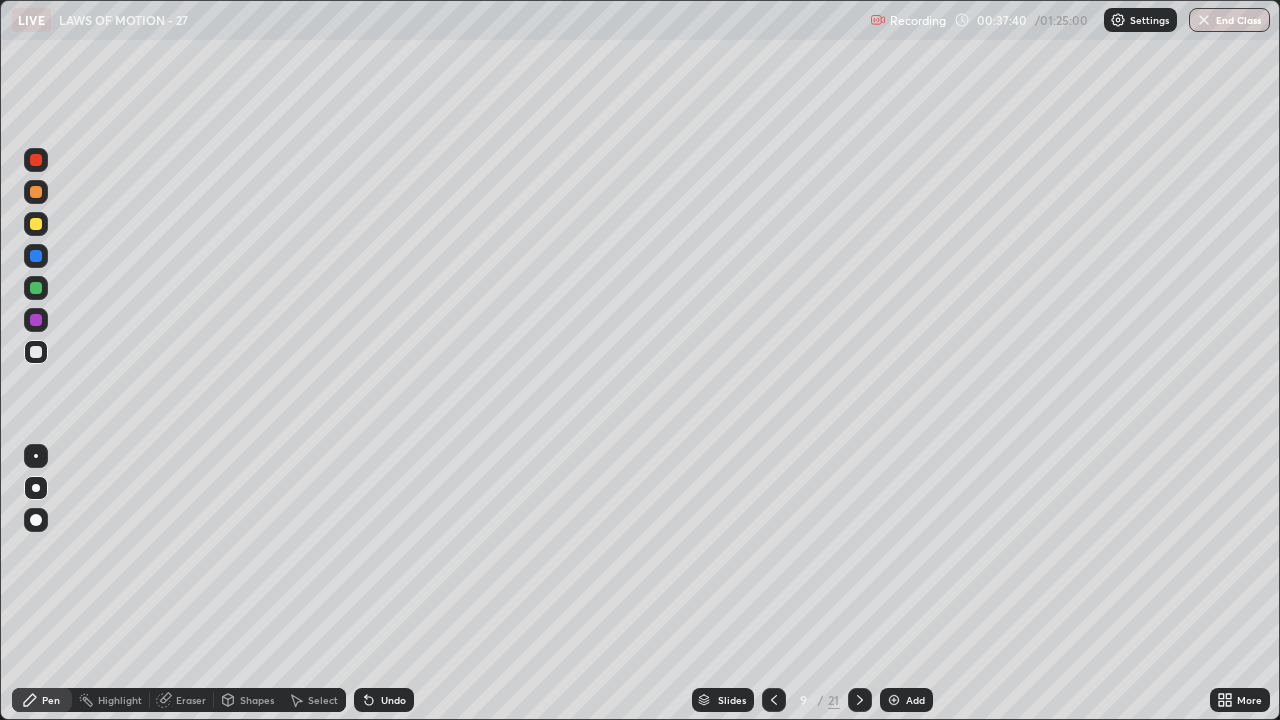 click 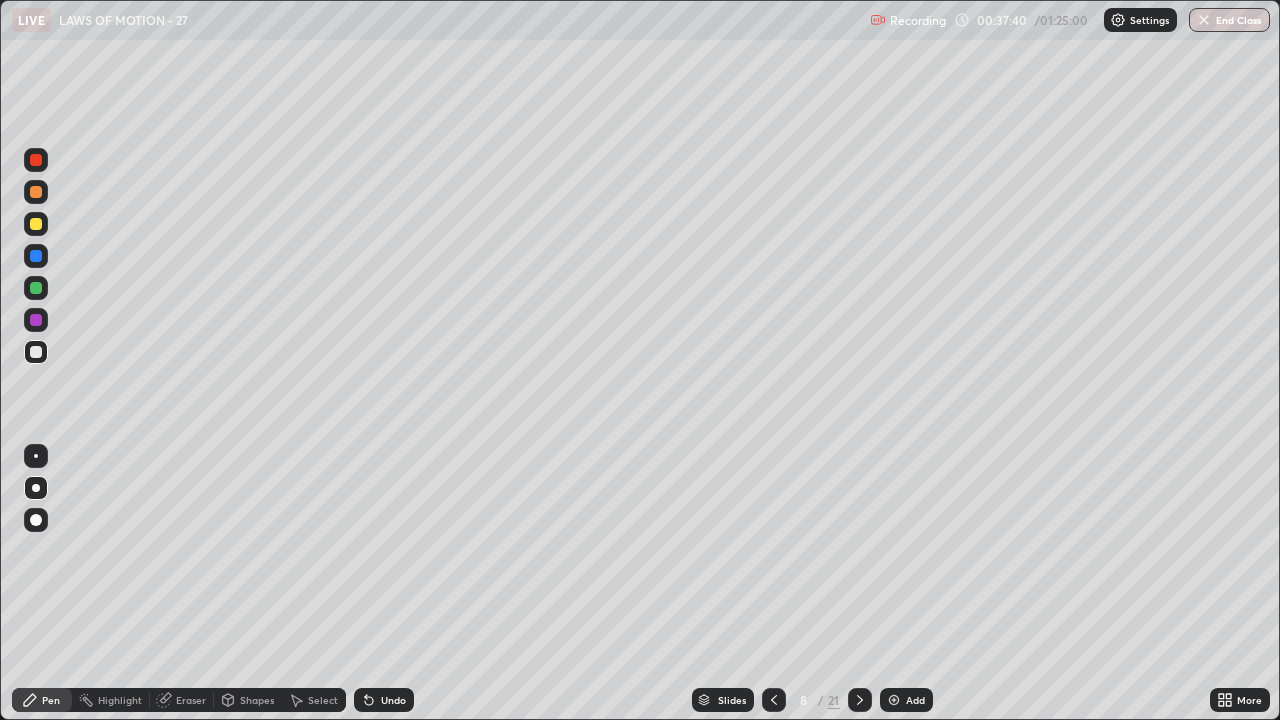 click 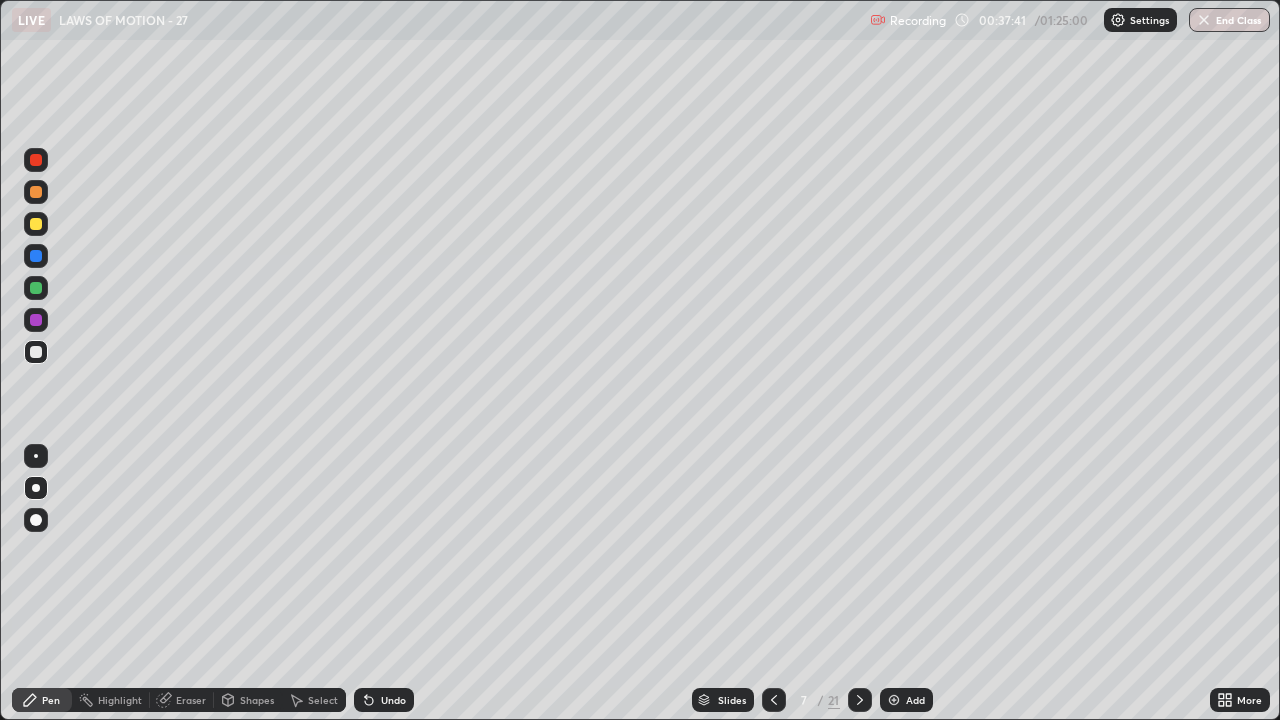 click 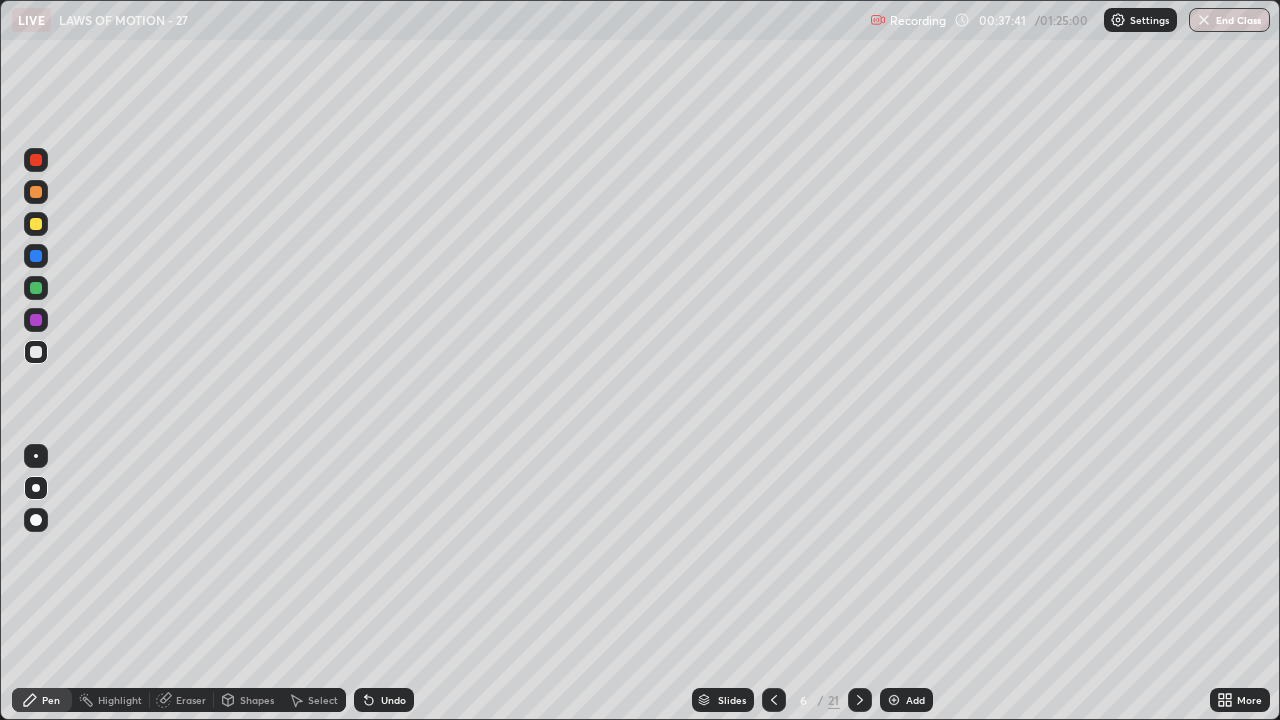 click 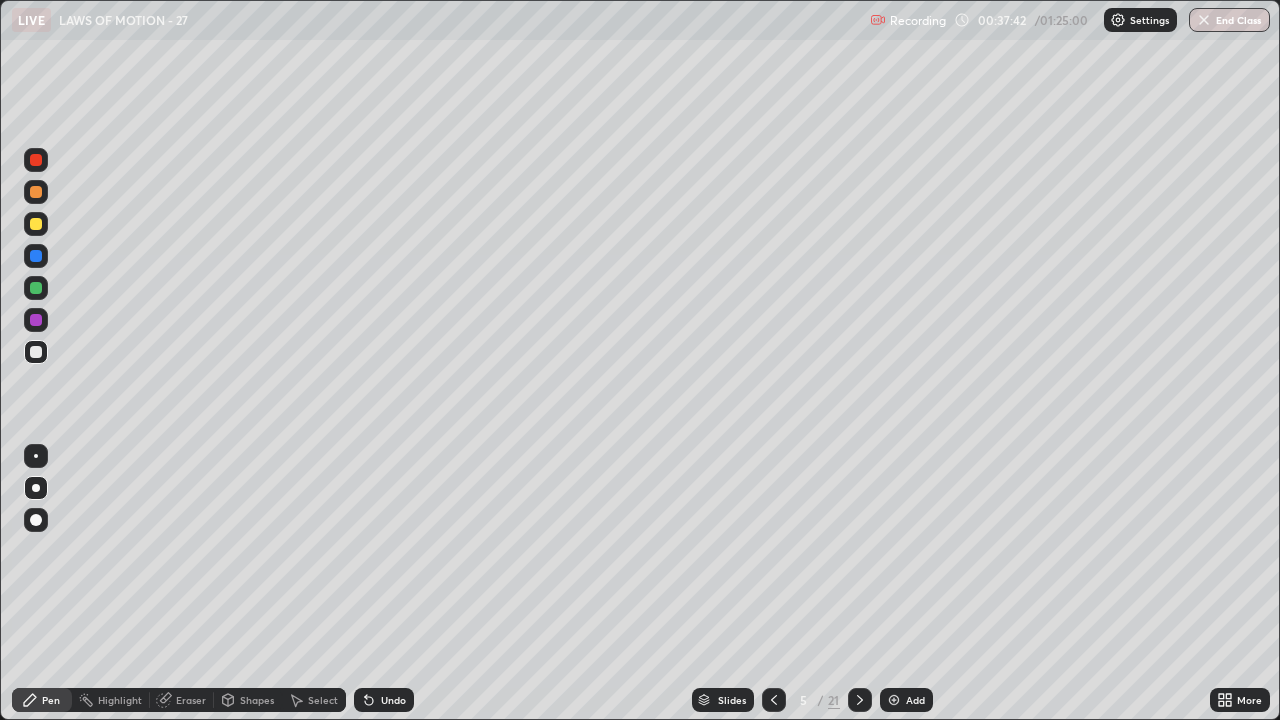 click 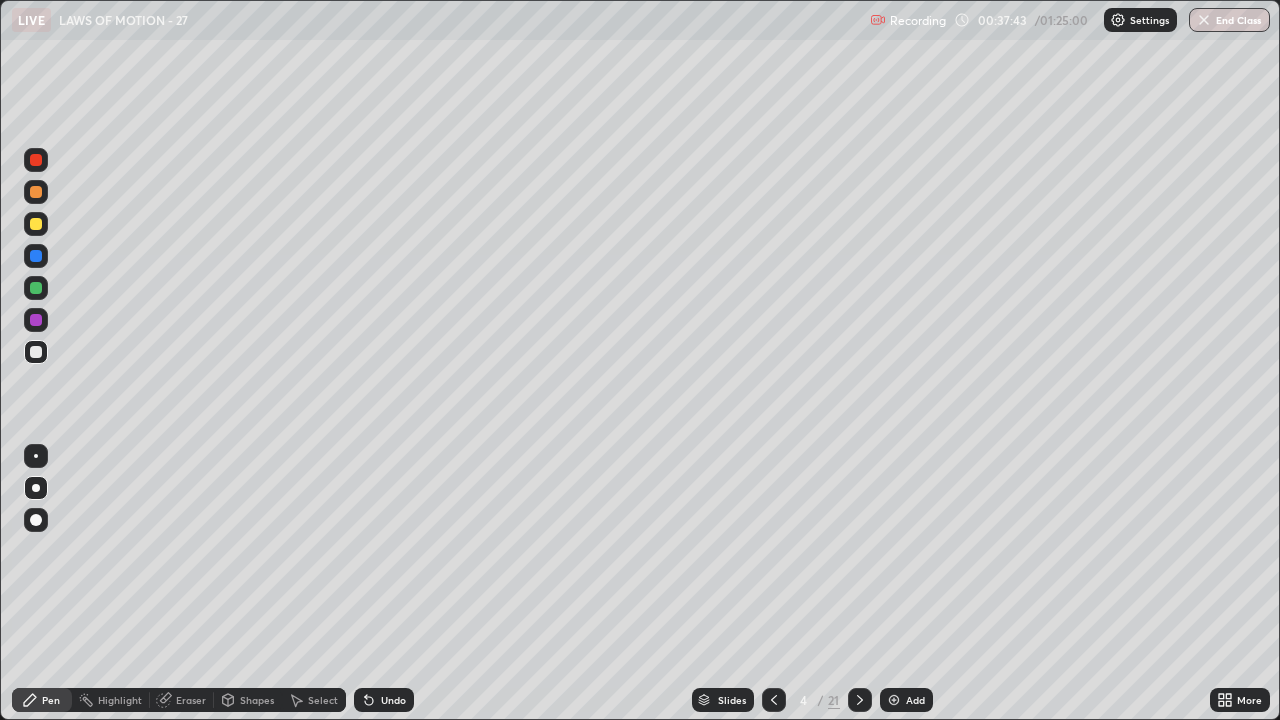 click 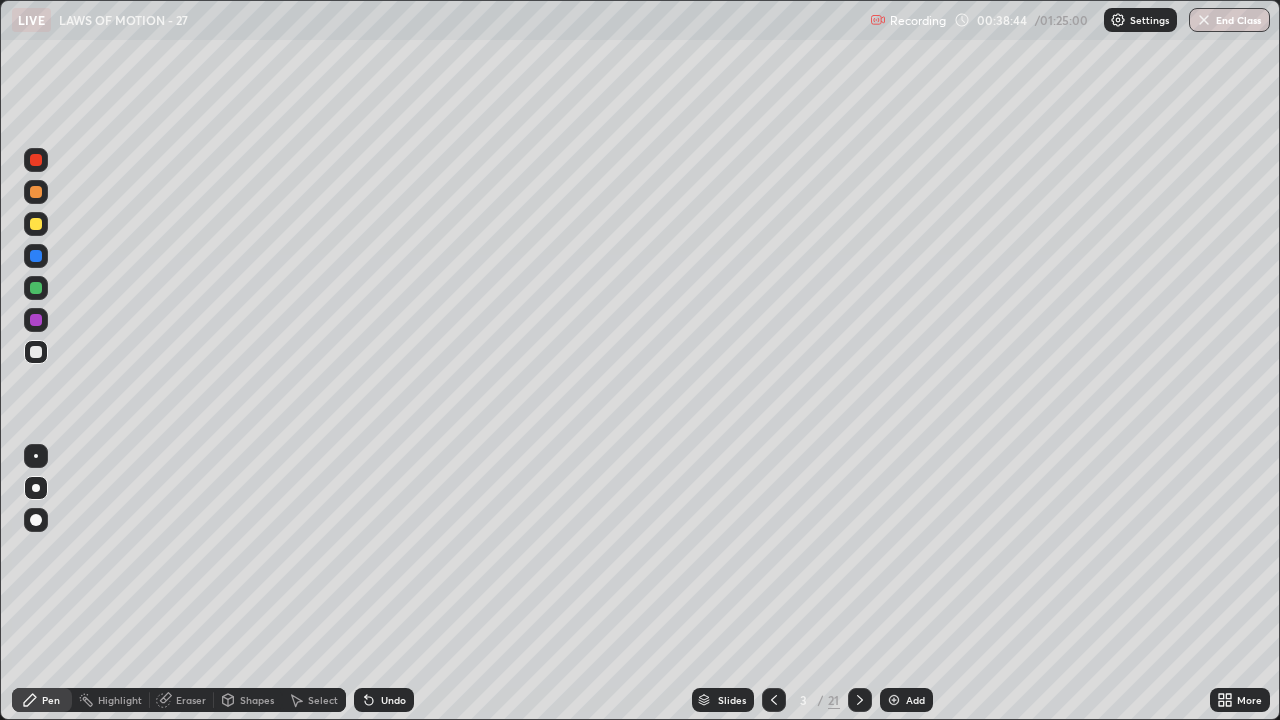 click 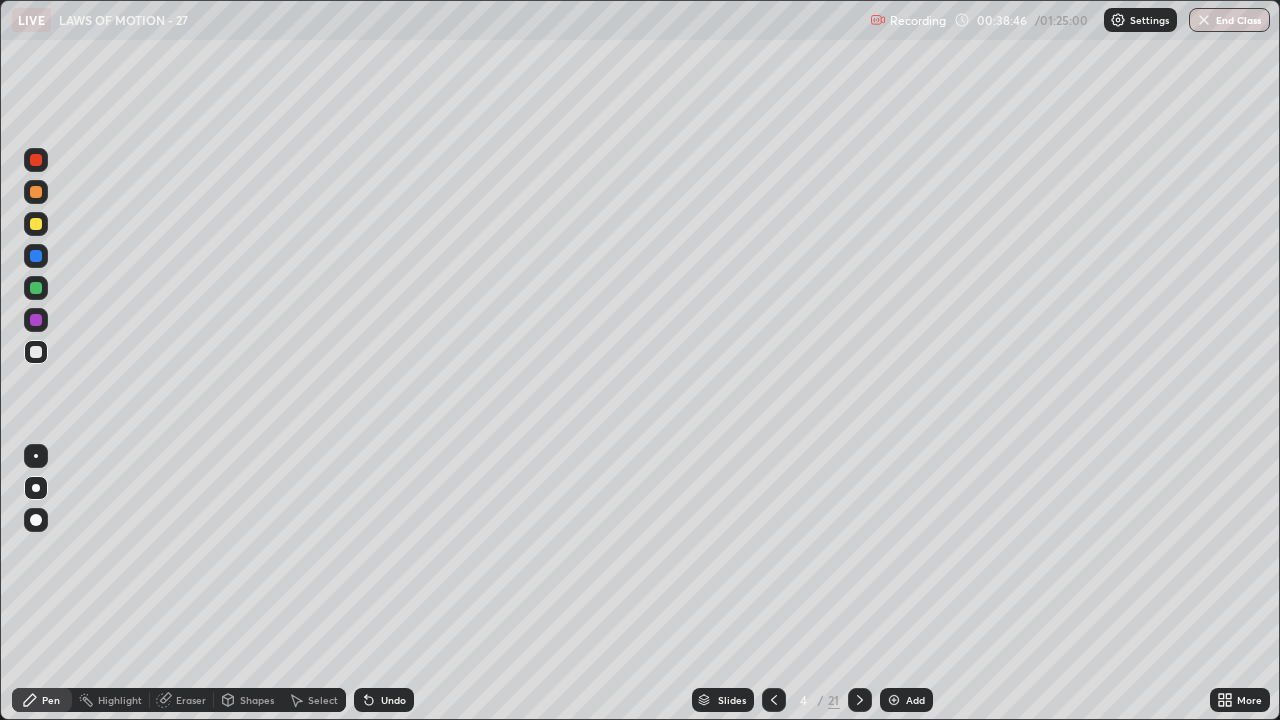 click 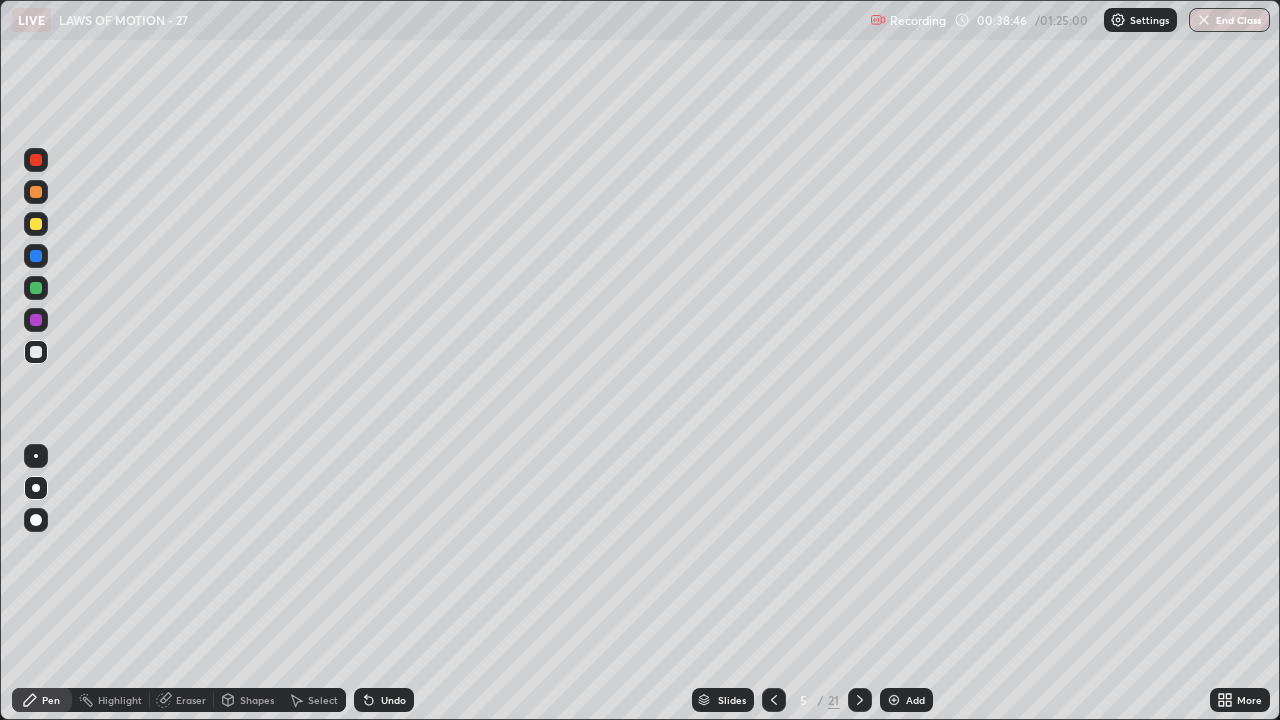 click 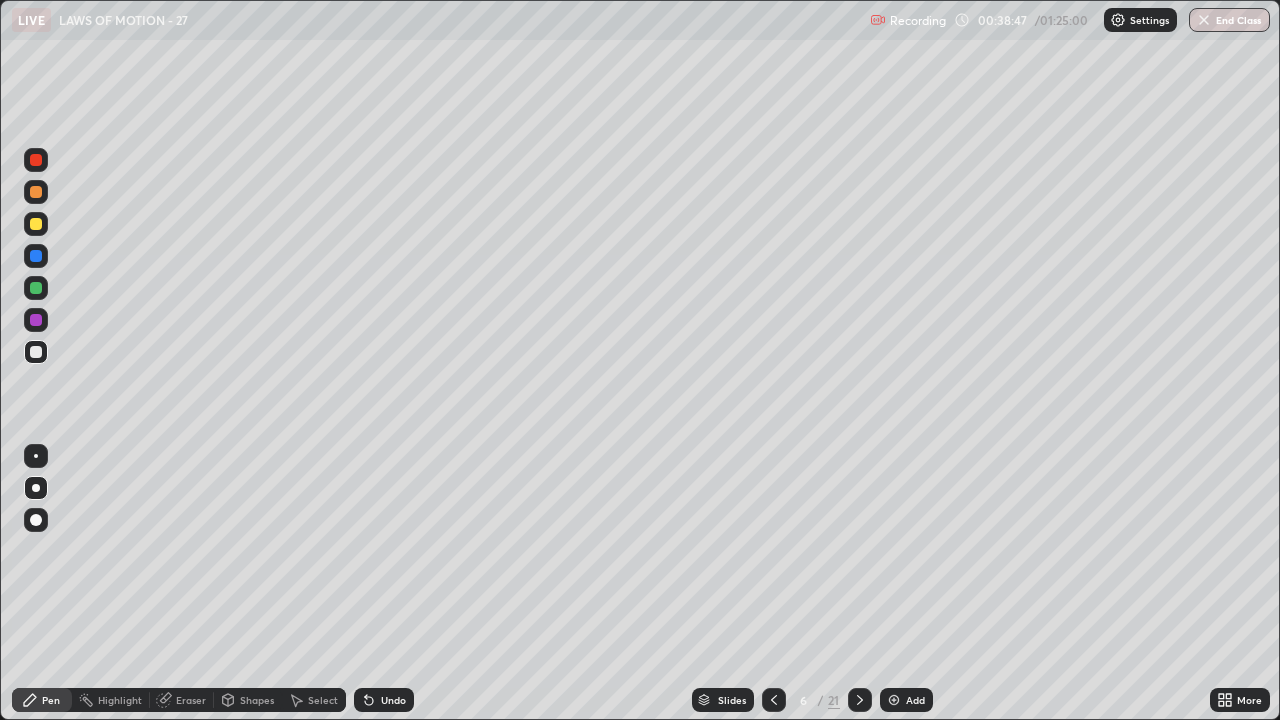 click 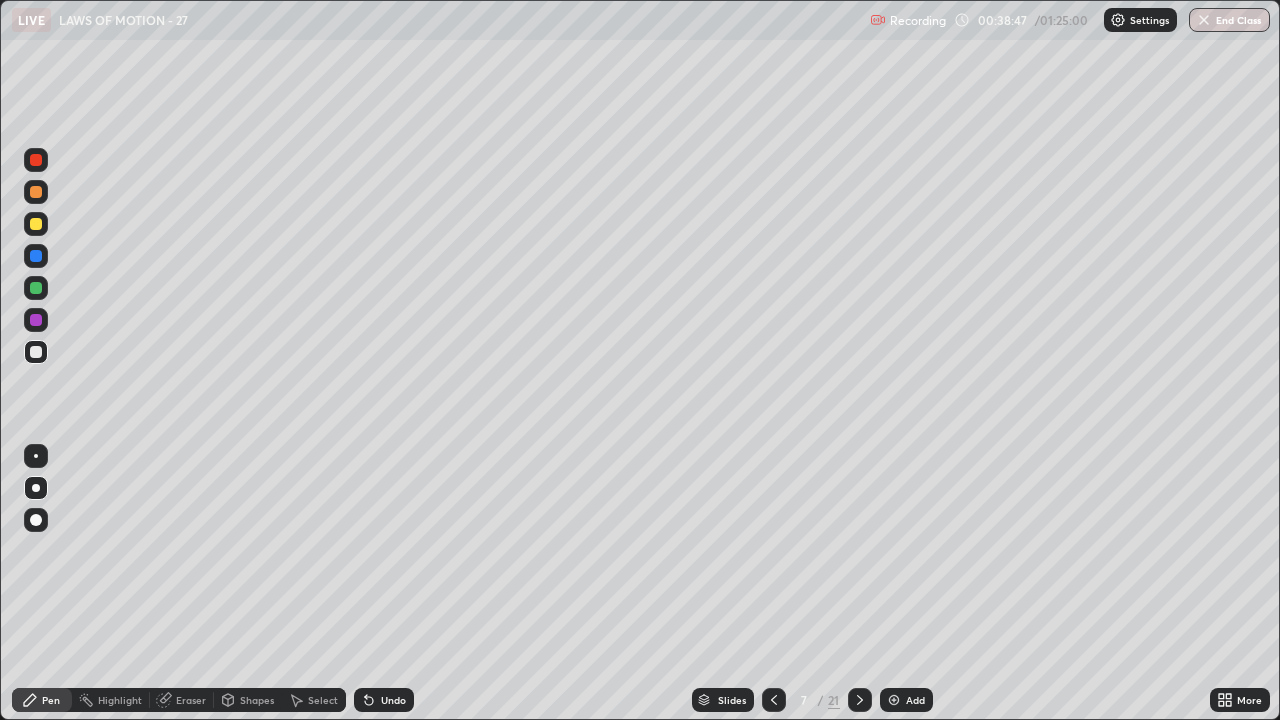 click 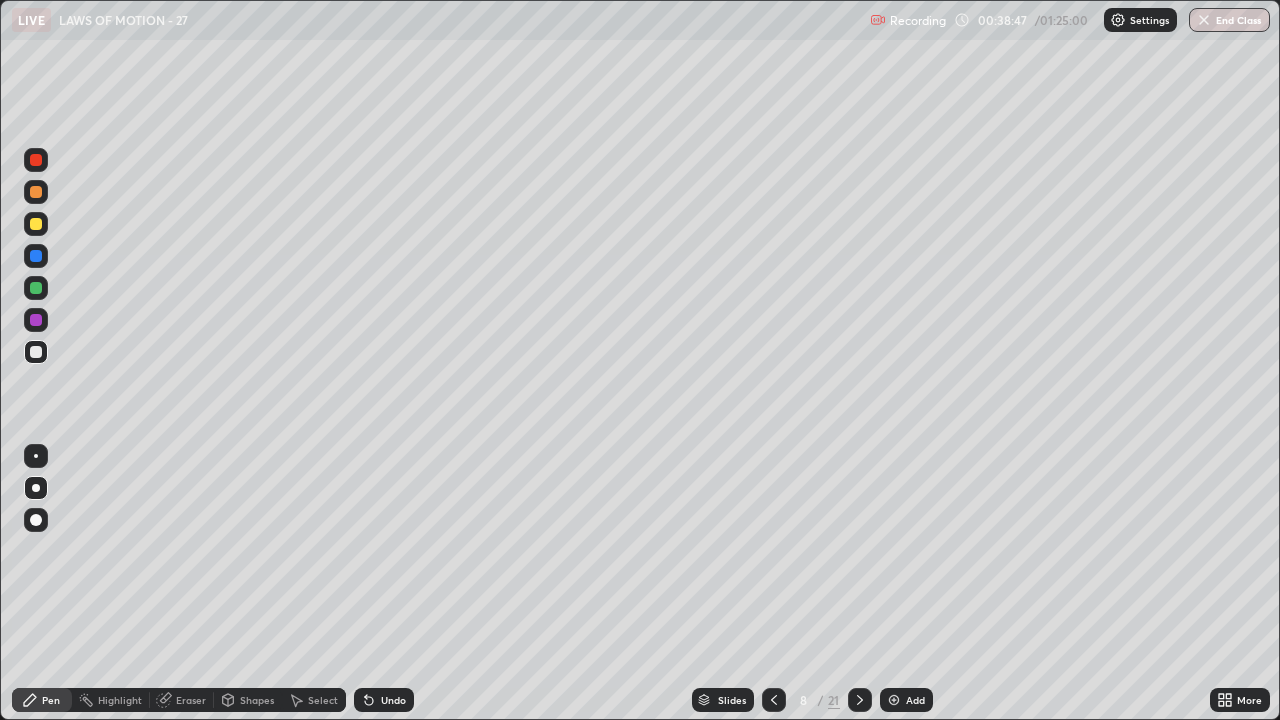 click 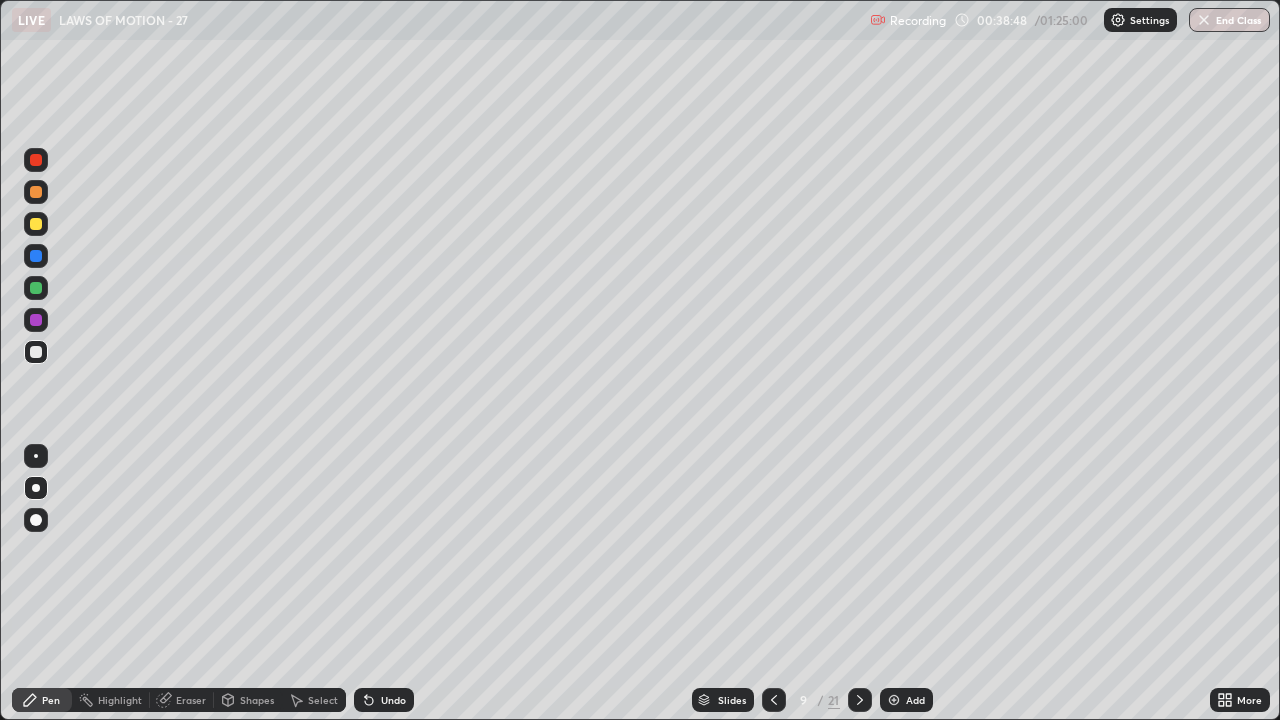 click 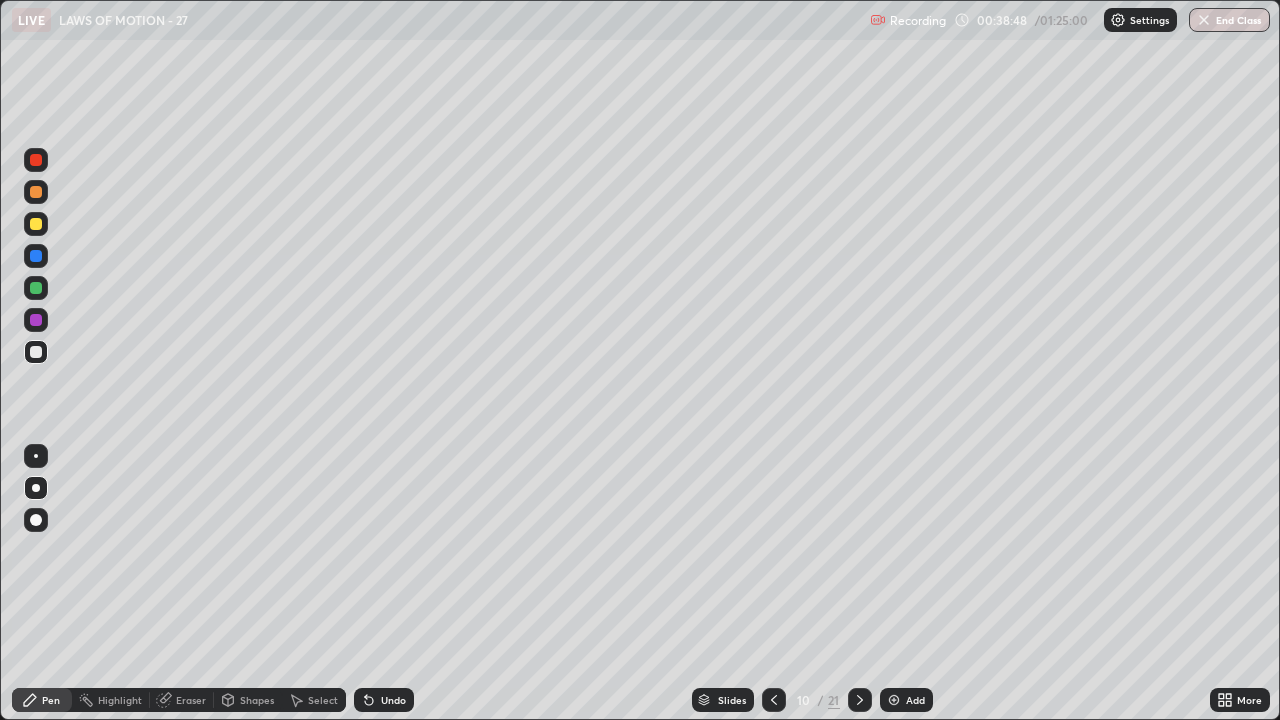 click 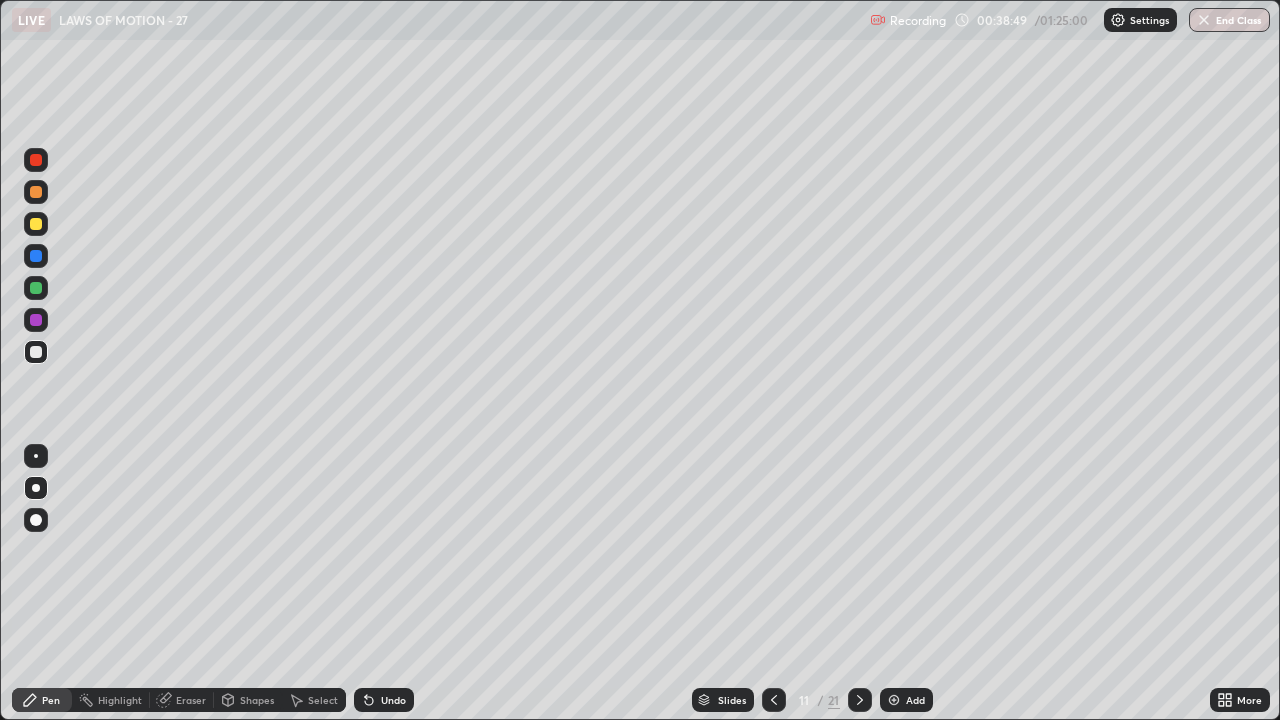 click 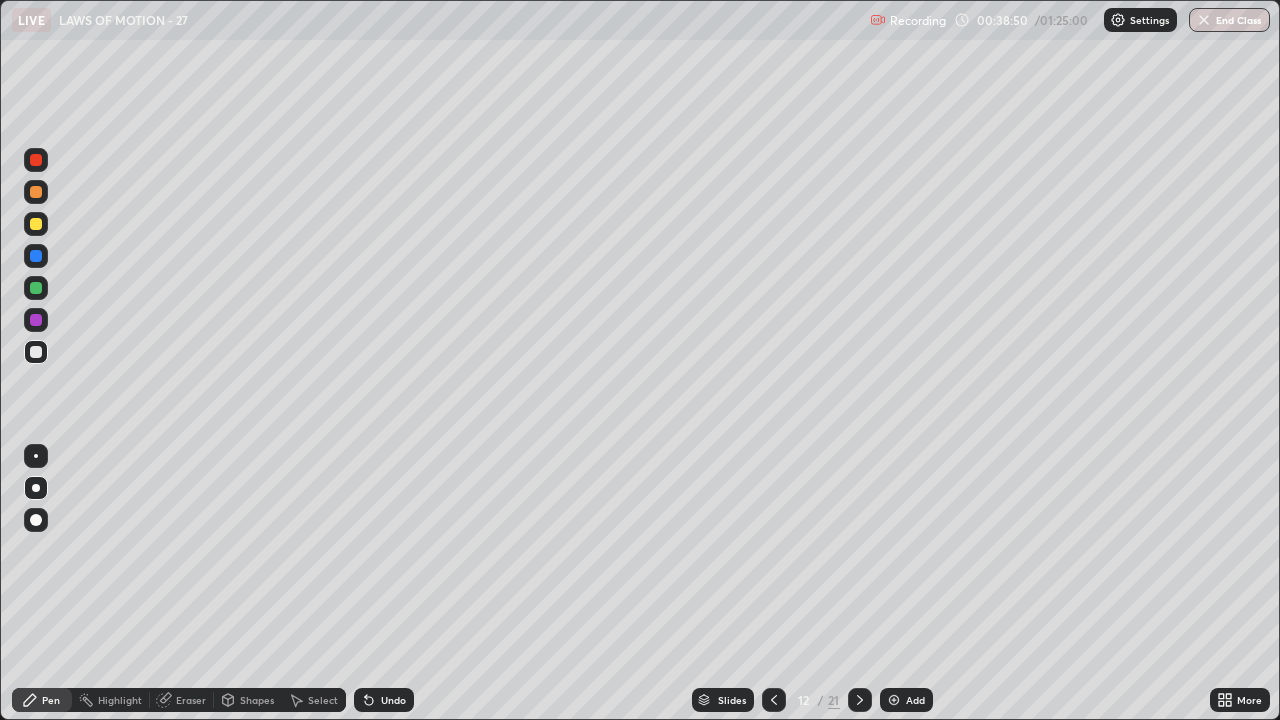 click 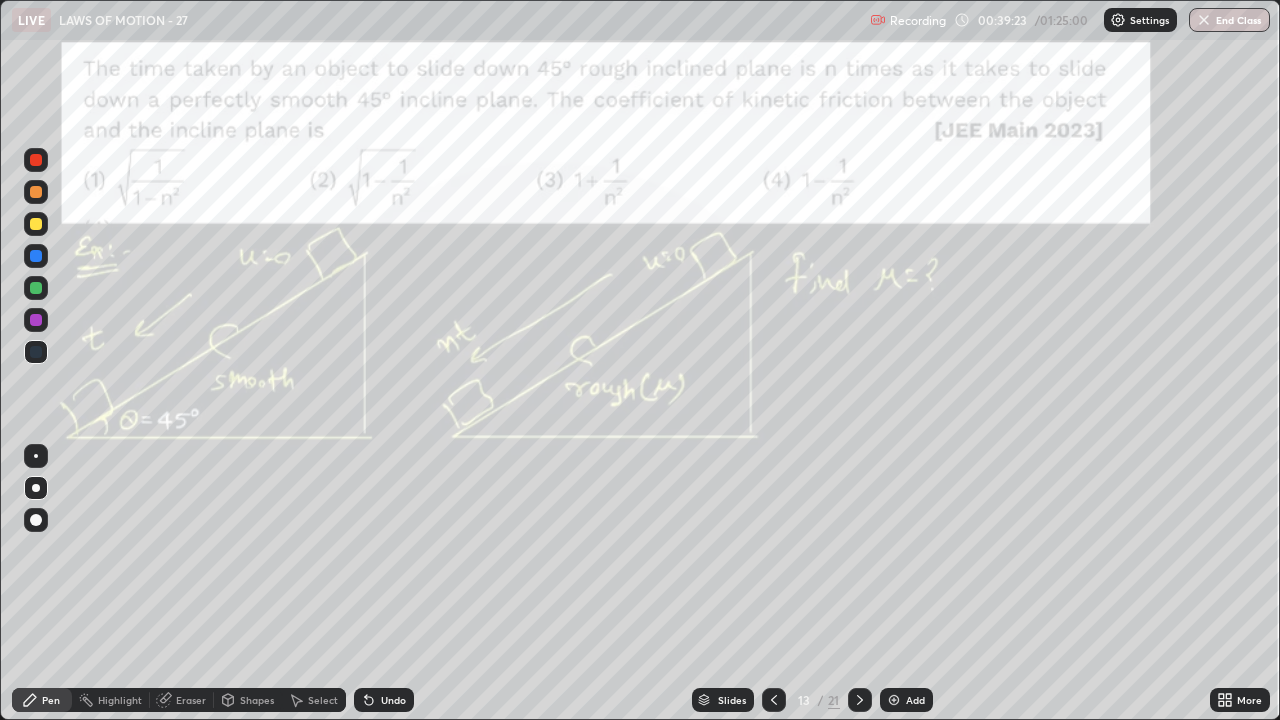 click at bounding box center (36, 224) 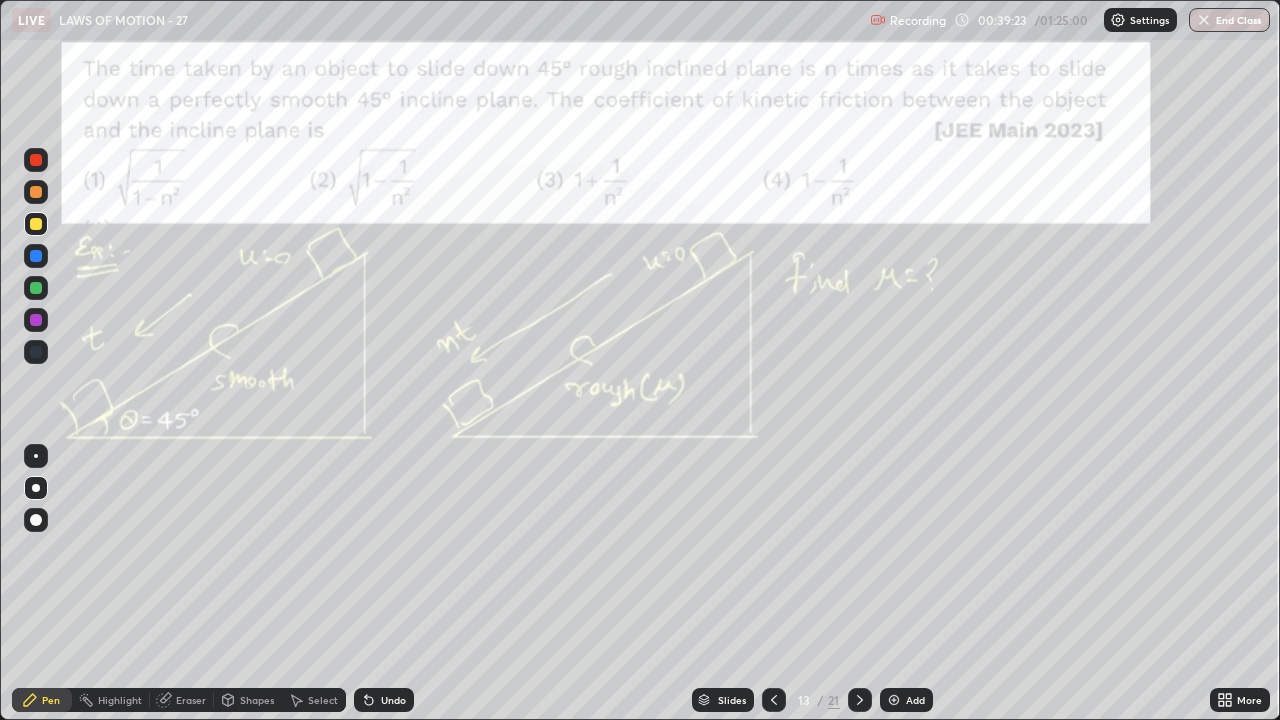 click at bounding box center [36, 192] 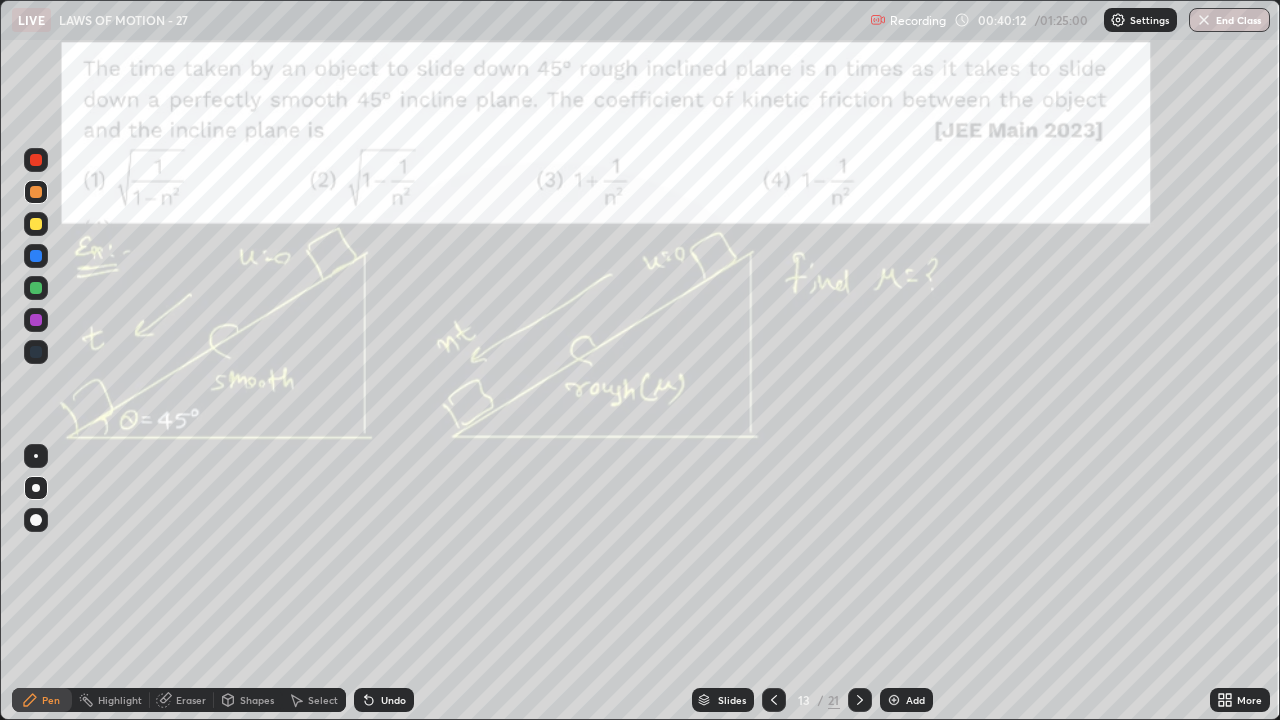 click on "Undo" at bounding box center [393, 700] 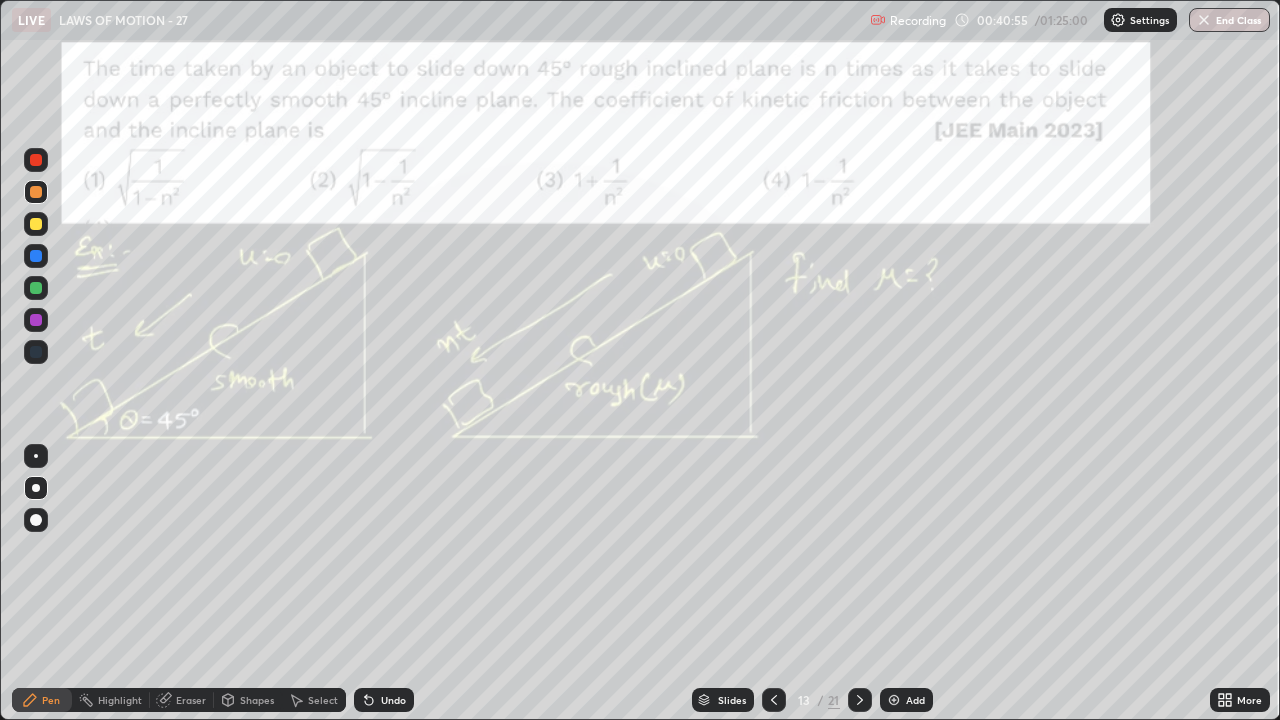 click on "Undo" at bounding box center (393, 700) 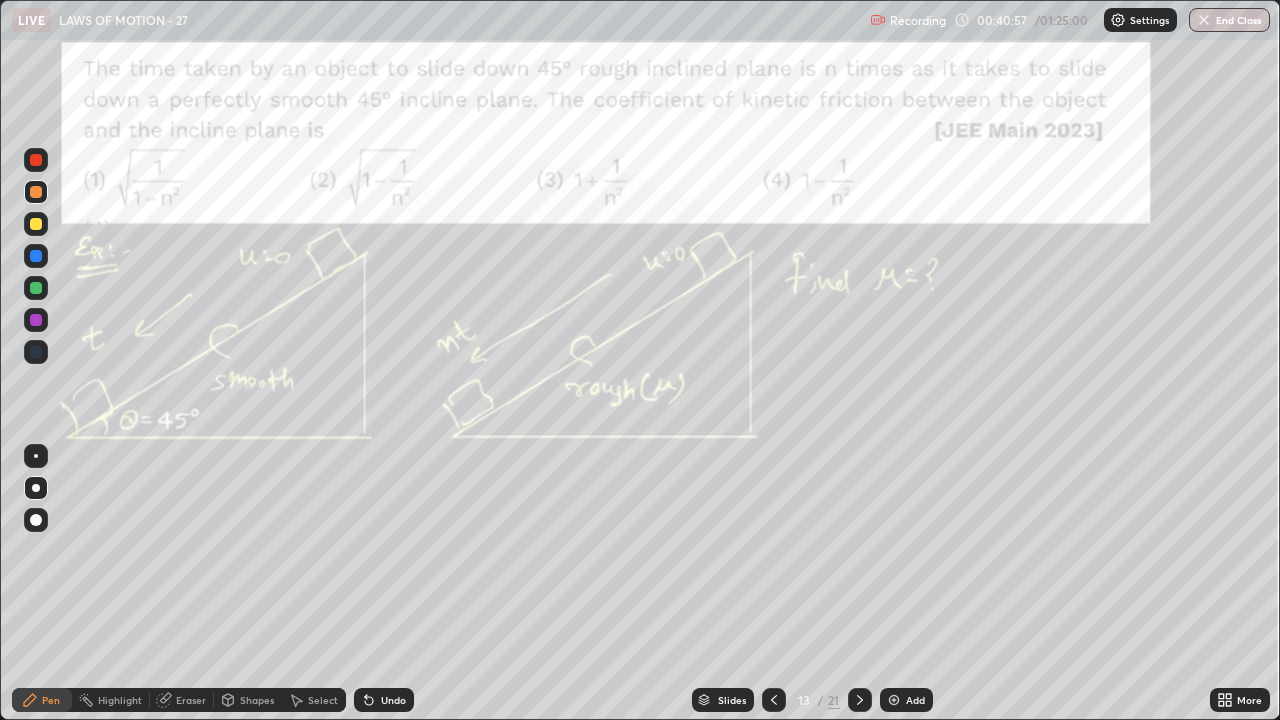 click on "Select" at bounding box center [323, 700] 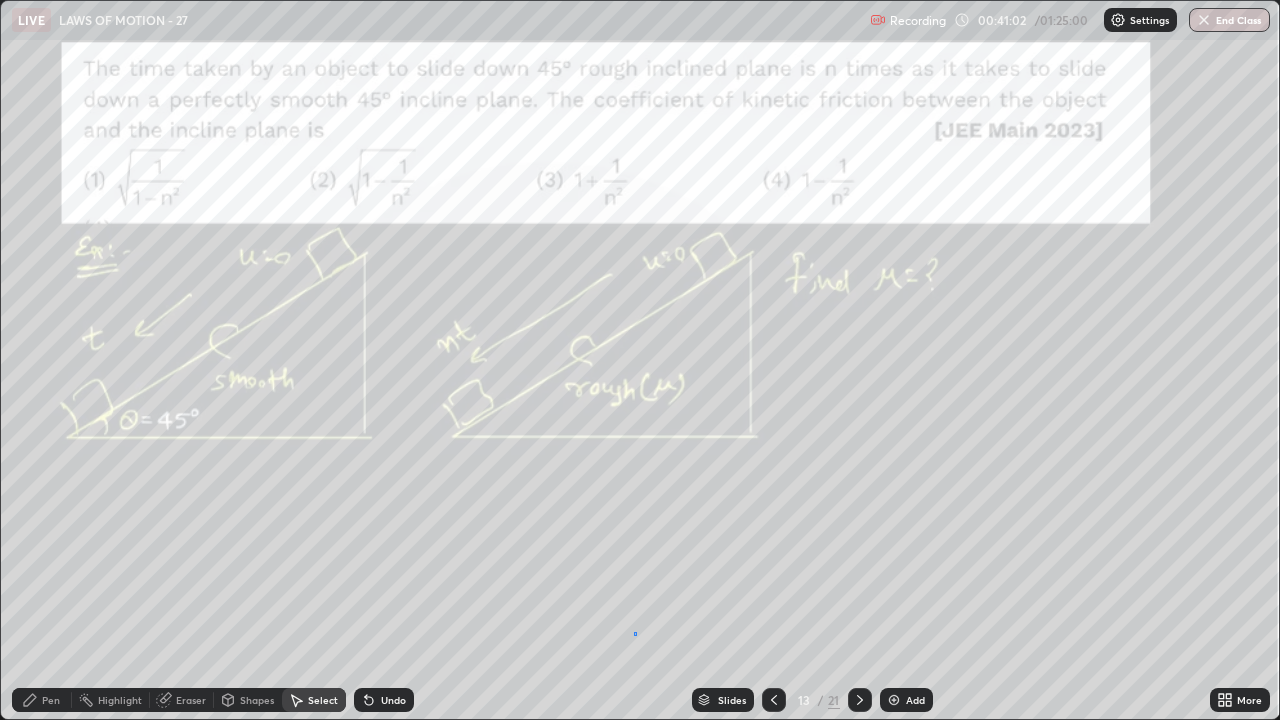 click on "0 ° Undo Copy Duplicate Duplicate to new slide Delete" at bounding box center [640, 360] 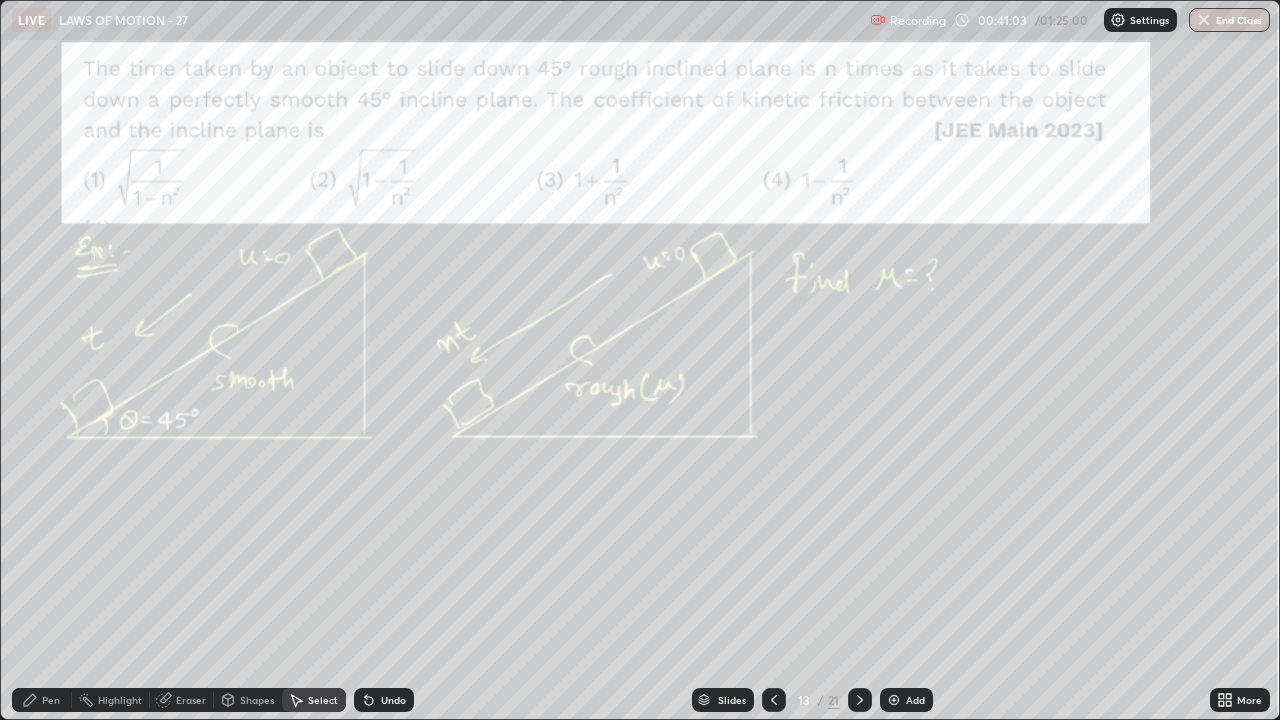 click on "Pen" at bounding box center [51, 700] 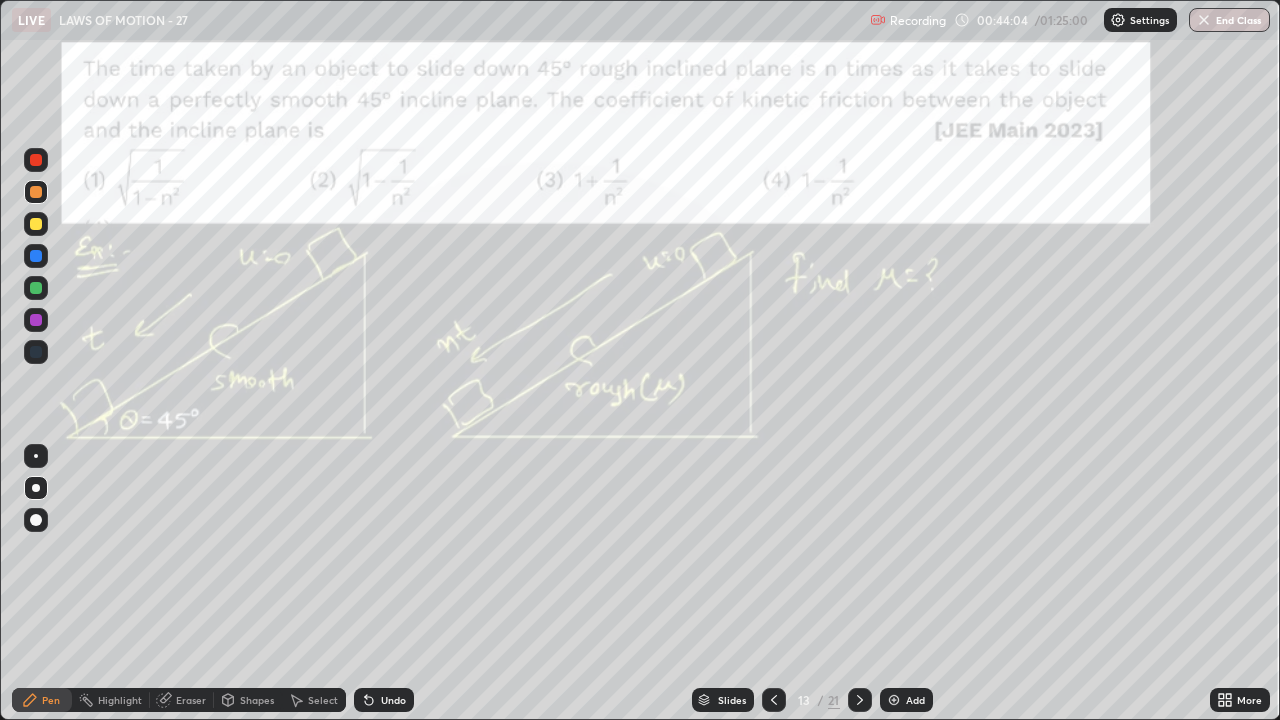 click at bounding box center [860, 700] 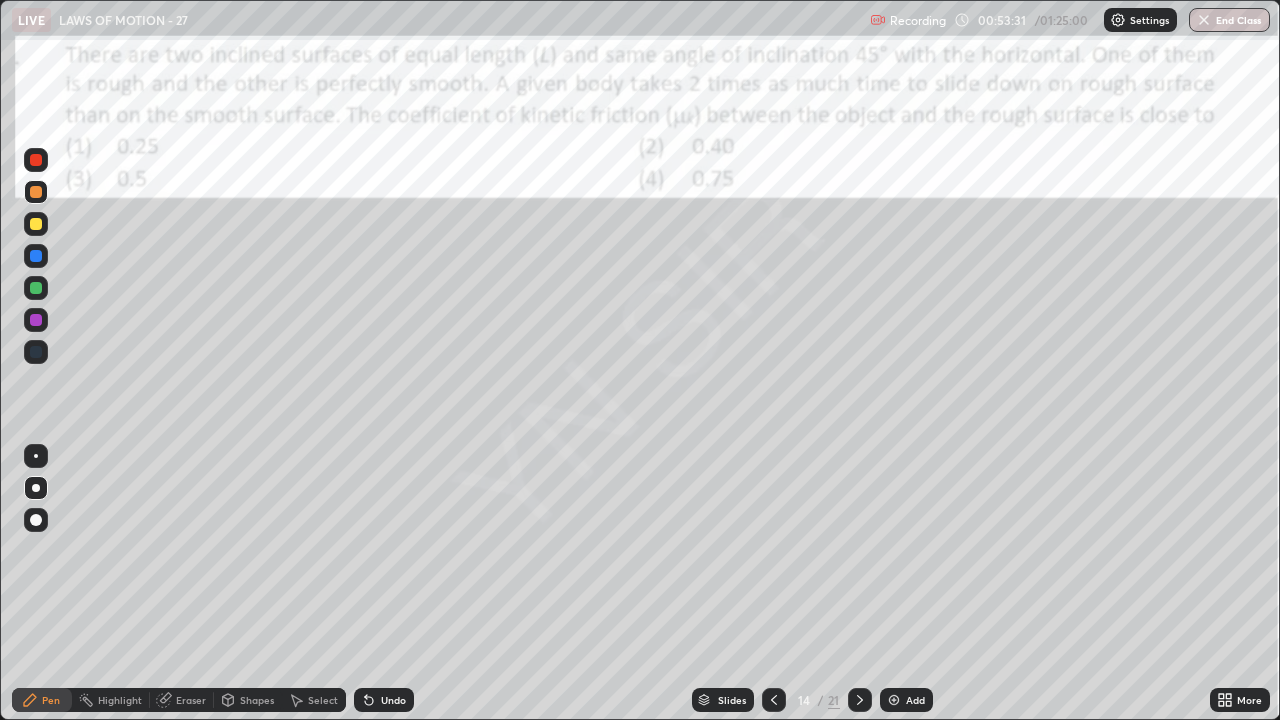 click 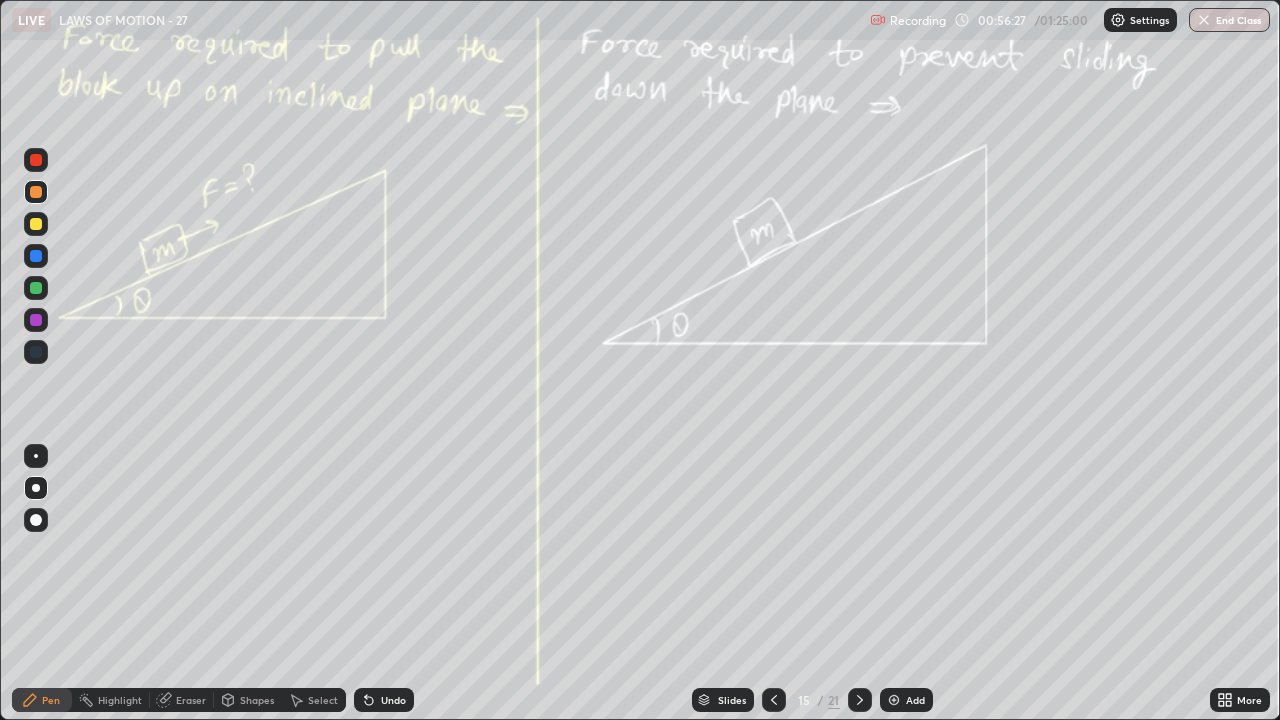 click on "Eraser" at bounding box center (191, 700) 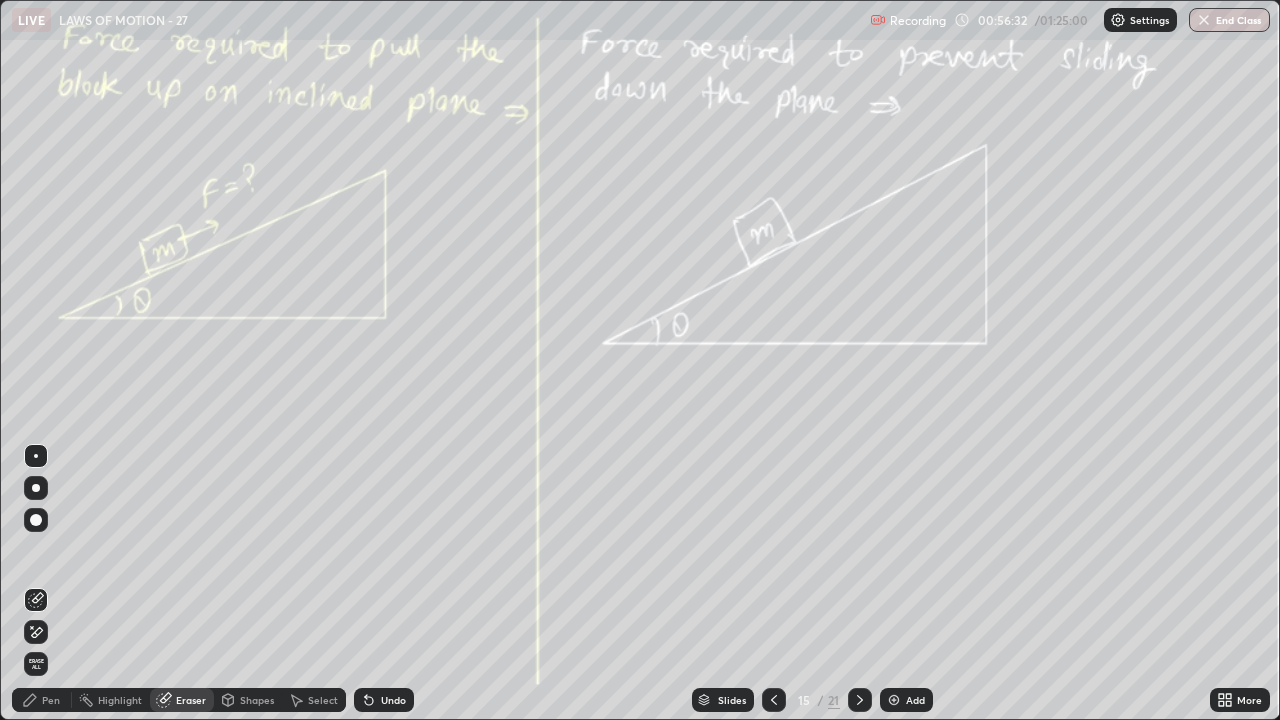 click on "Pen" at bounding box center [51, 700] 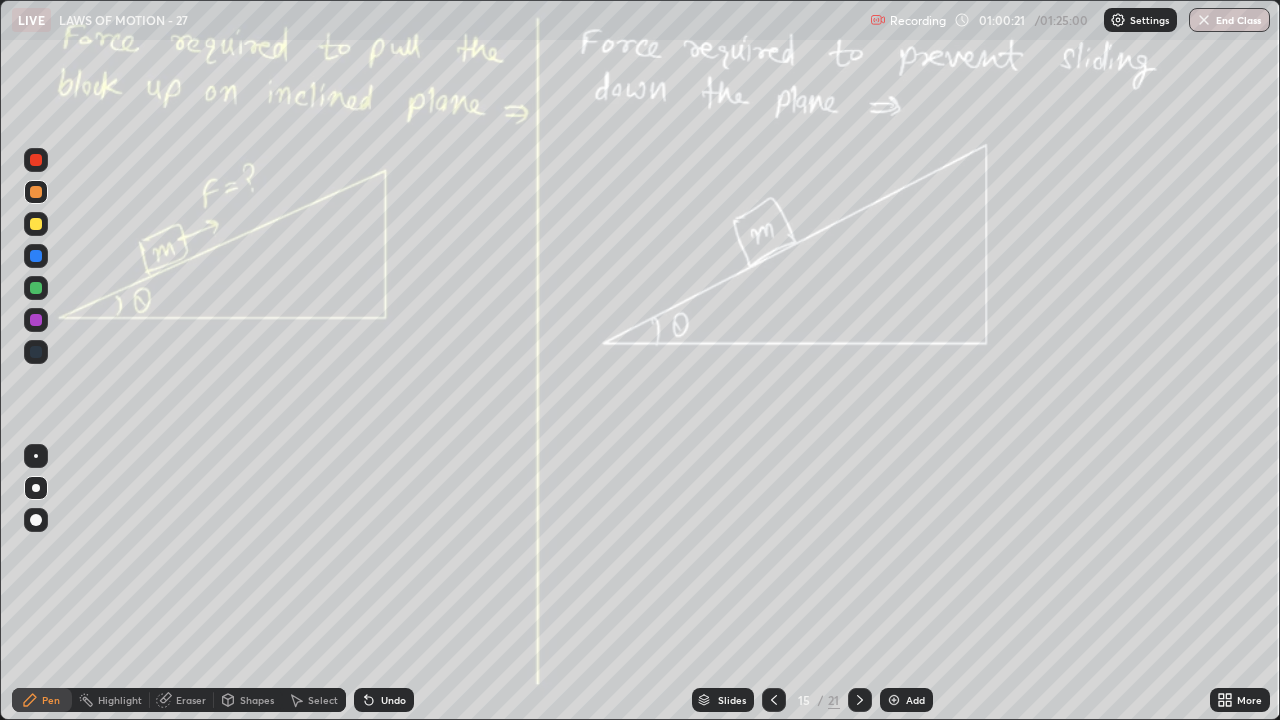 click at bounding box center [860, 700] 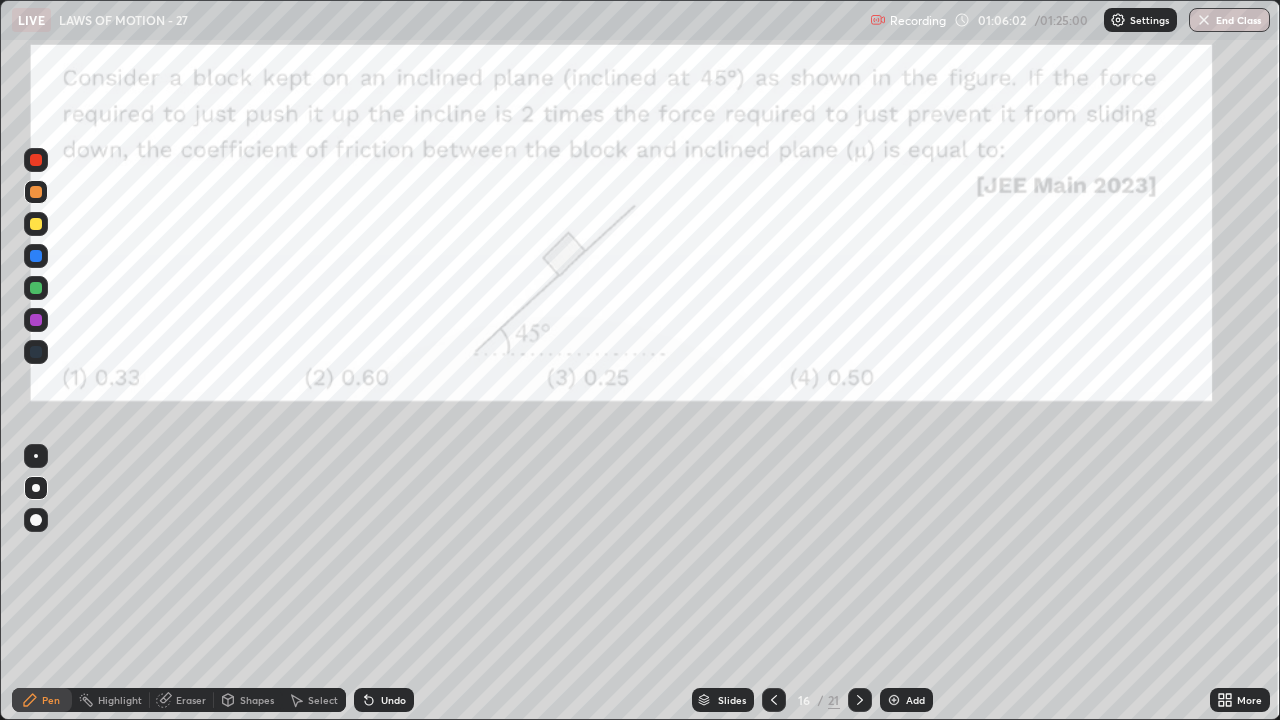 click 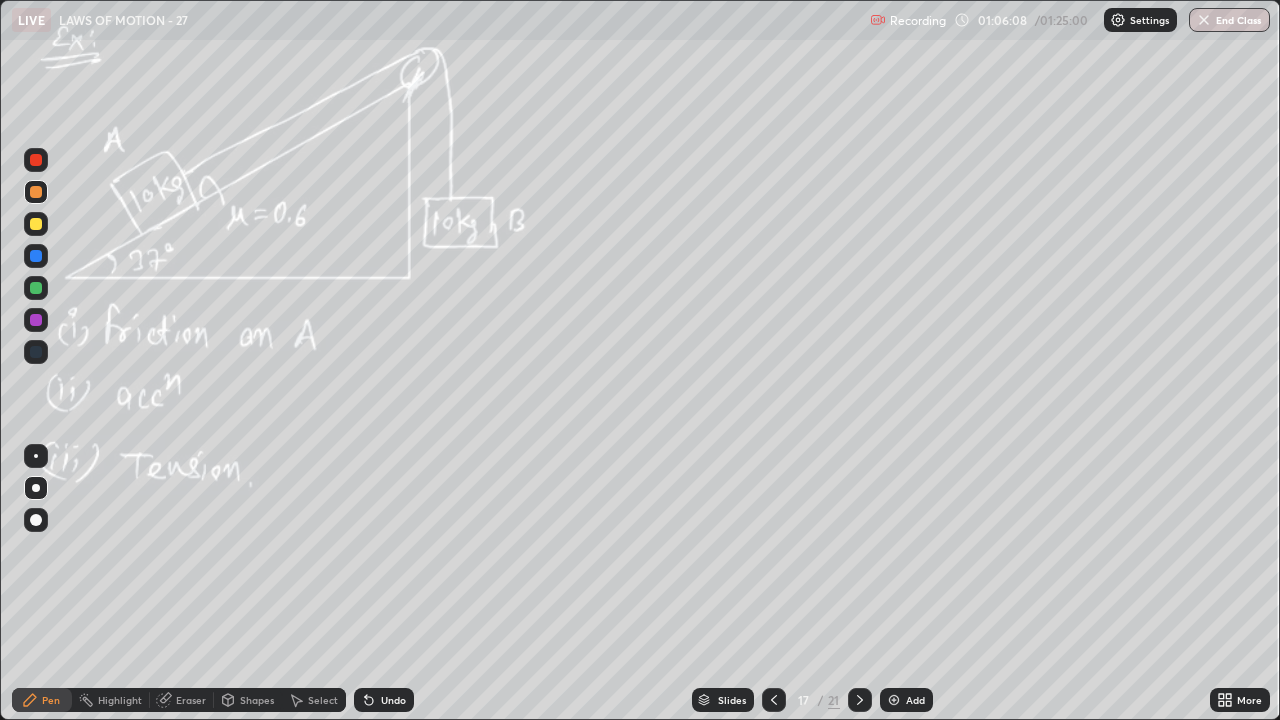 click on "Select" at bounding box center [323, 700] 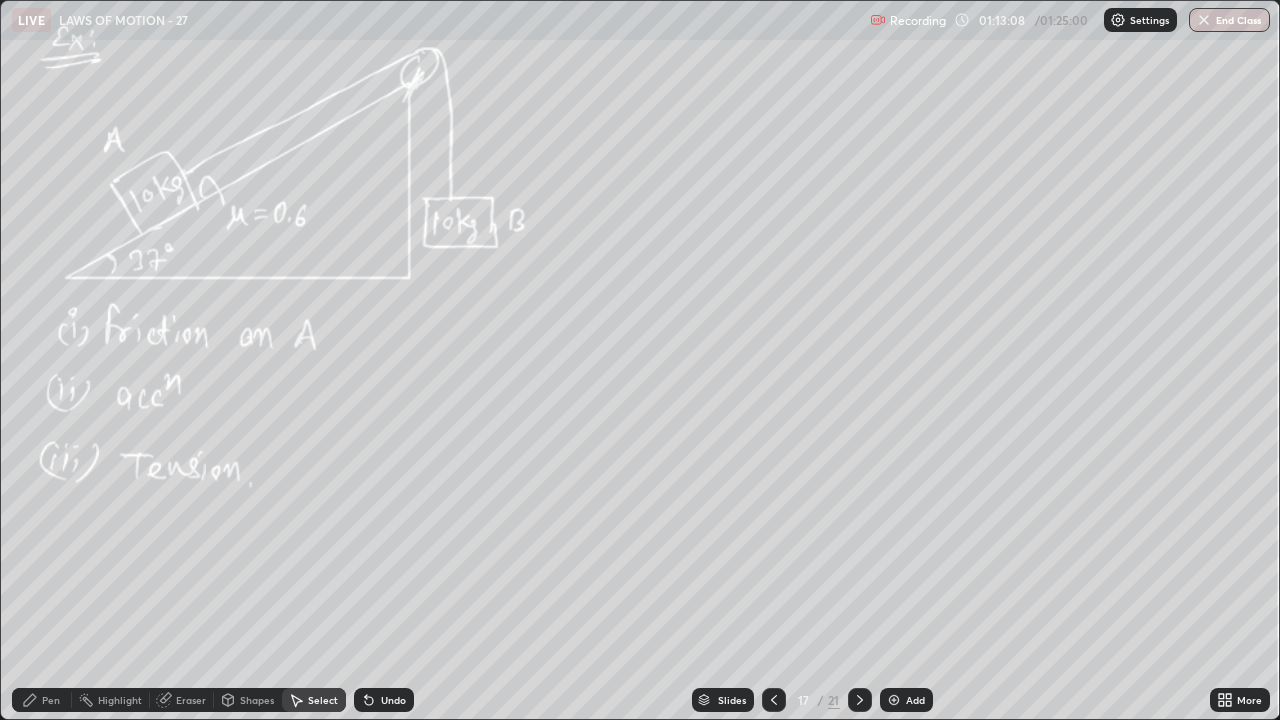 click on "Pen" at bounding box center [51, 700] 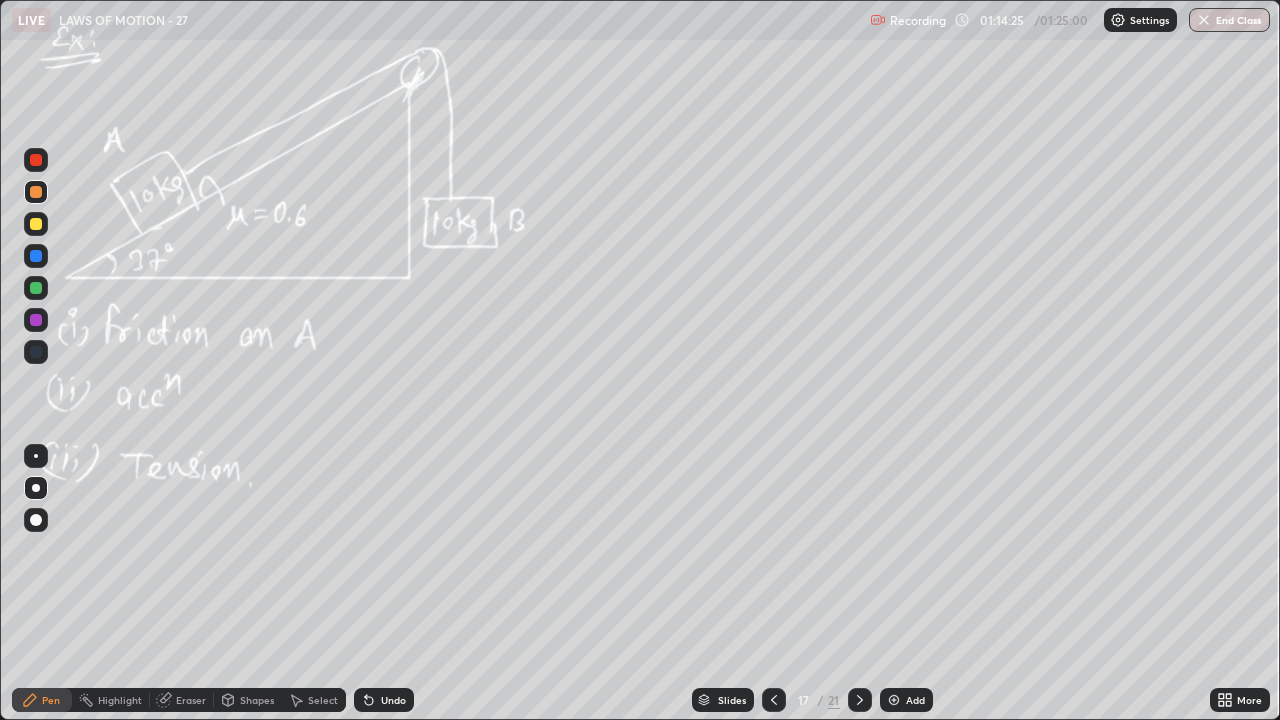 click 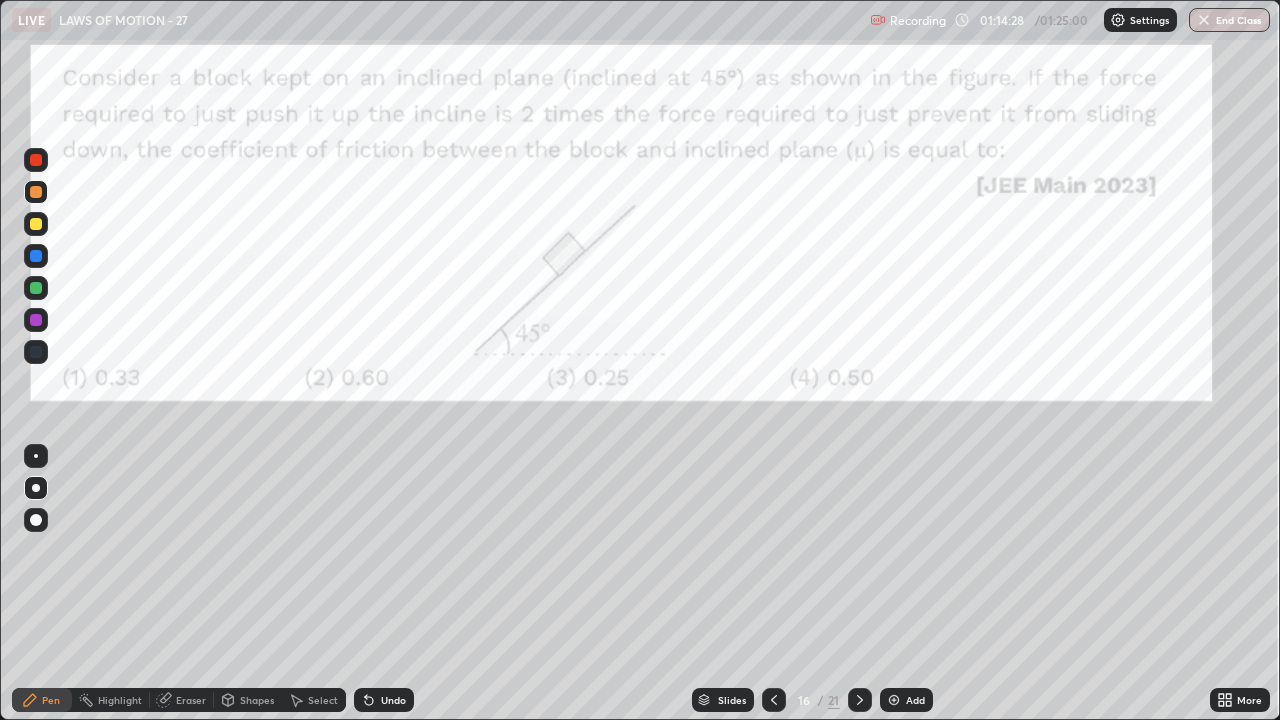 click 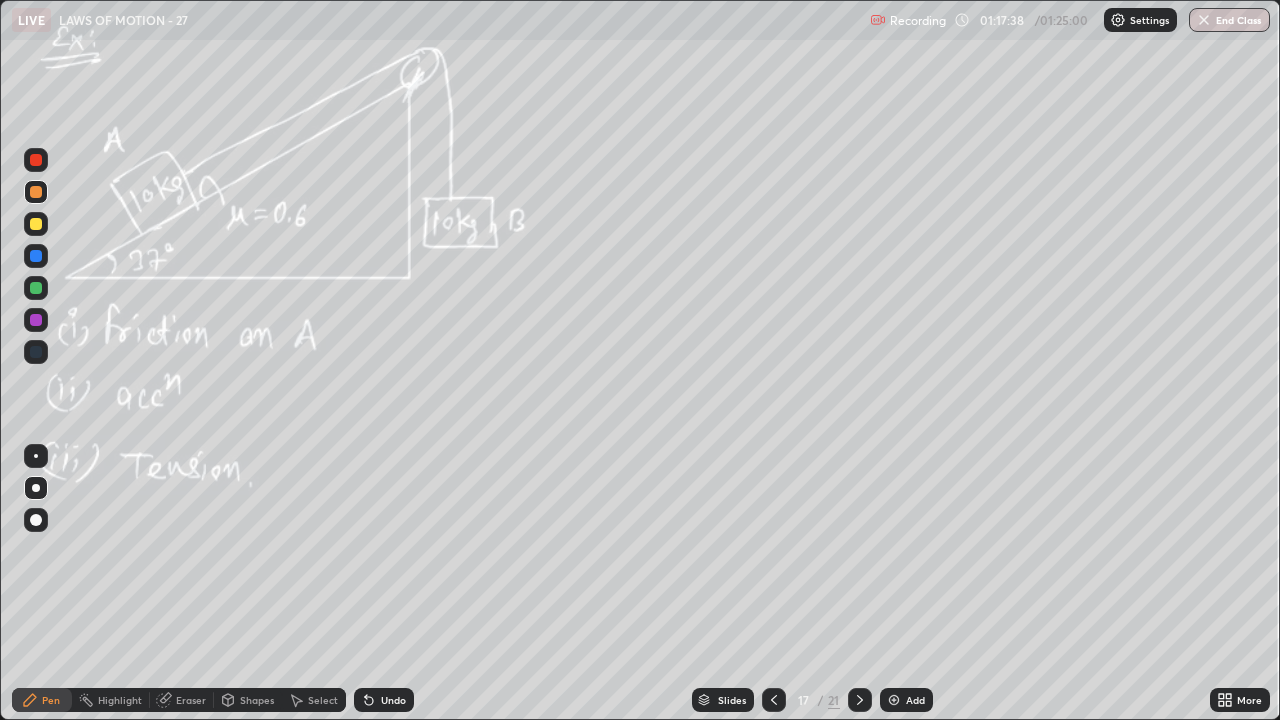 click 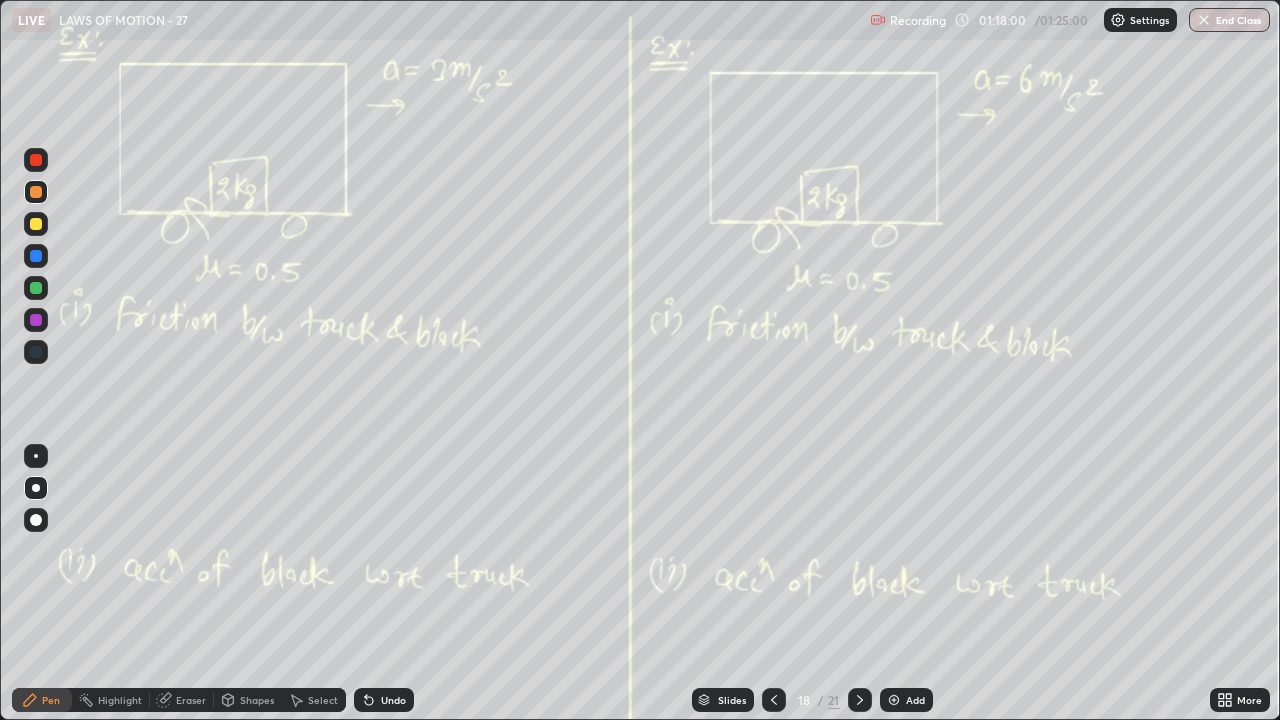 click 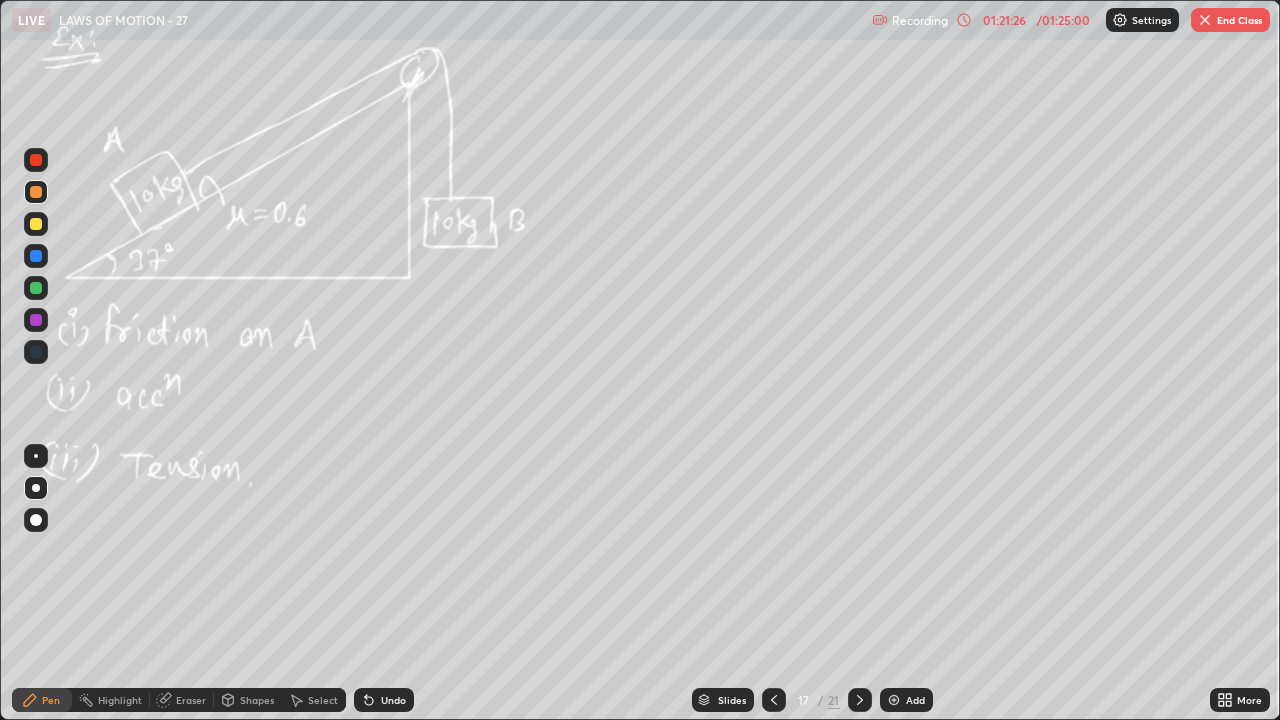 click on "End Class" at bounding box center [1230, 20] 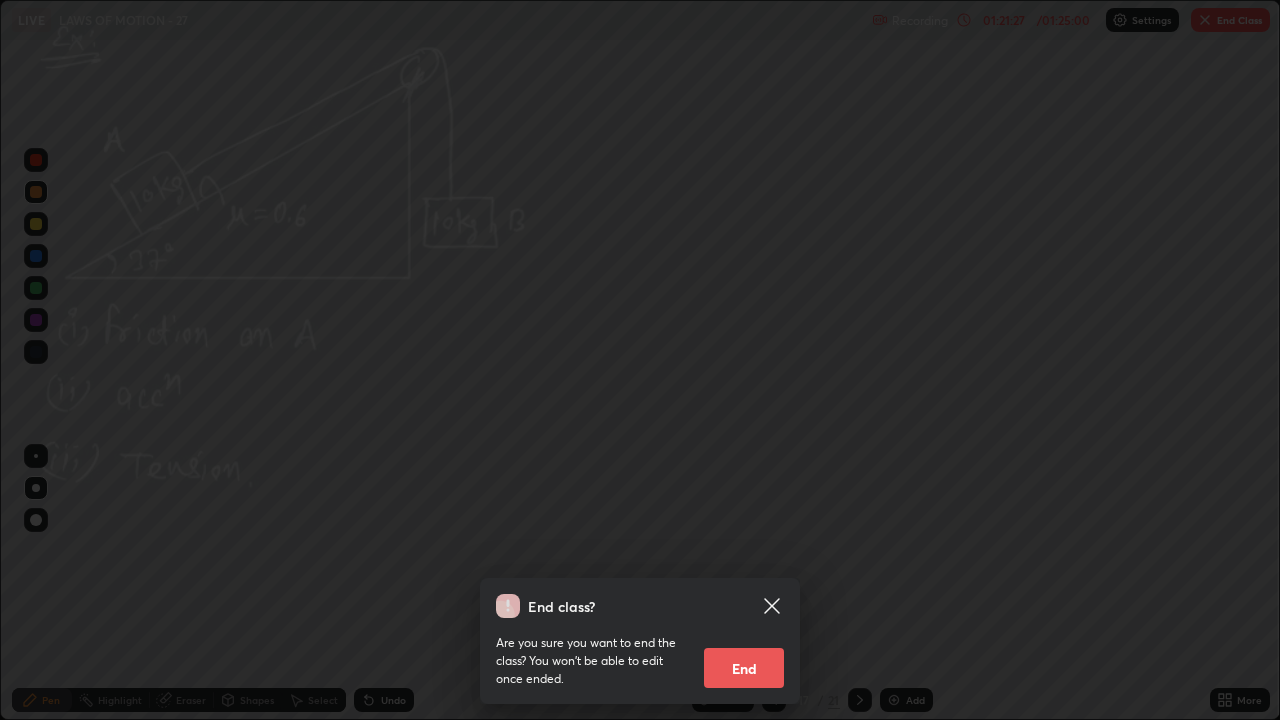 click on "End" at bounding box center (744, 668) 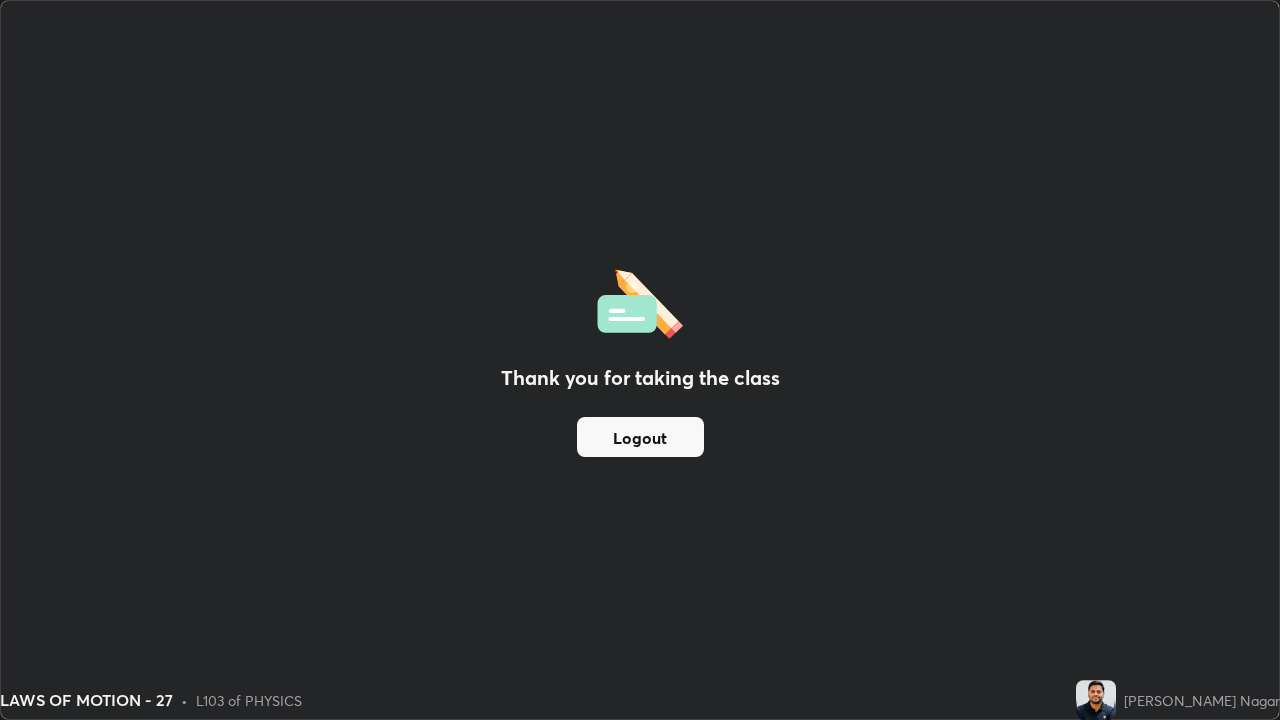 click on "Logout" at bounding box center (640, 437) 